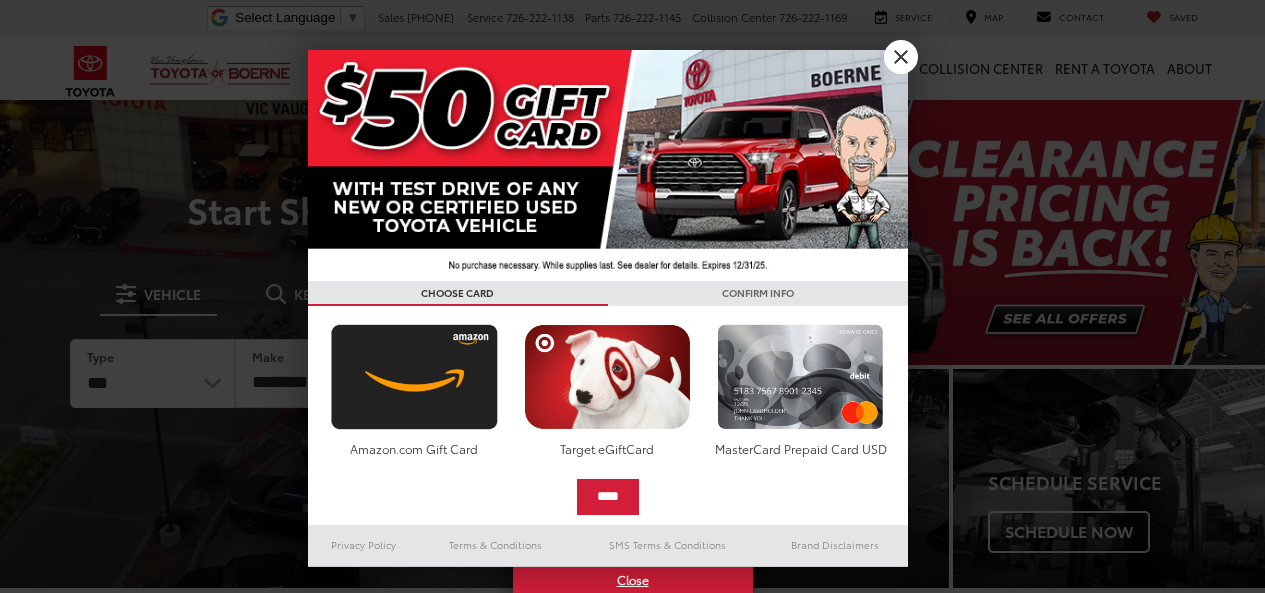 scroll, scrollTop: 0, scrollLeft: 0, axis: both 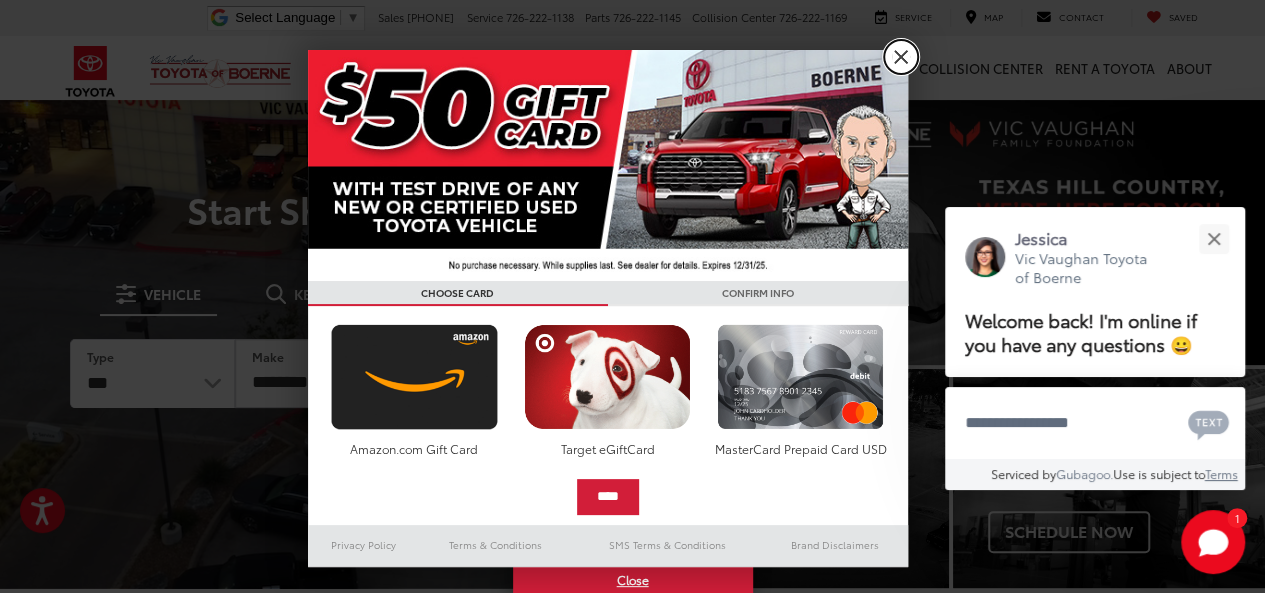 click on "X" at bounding box center (901, 57) 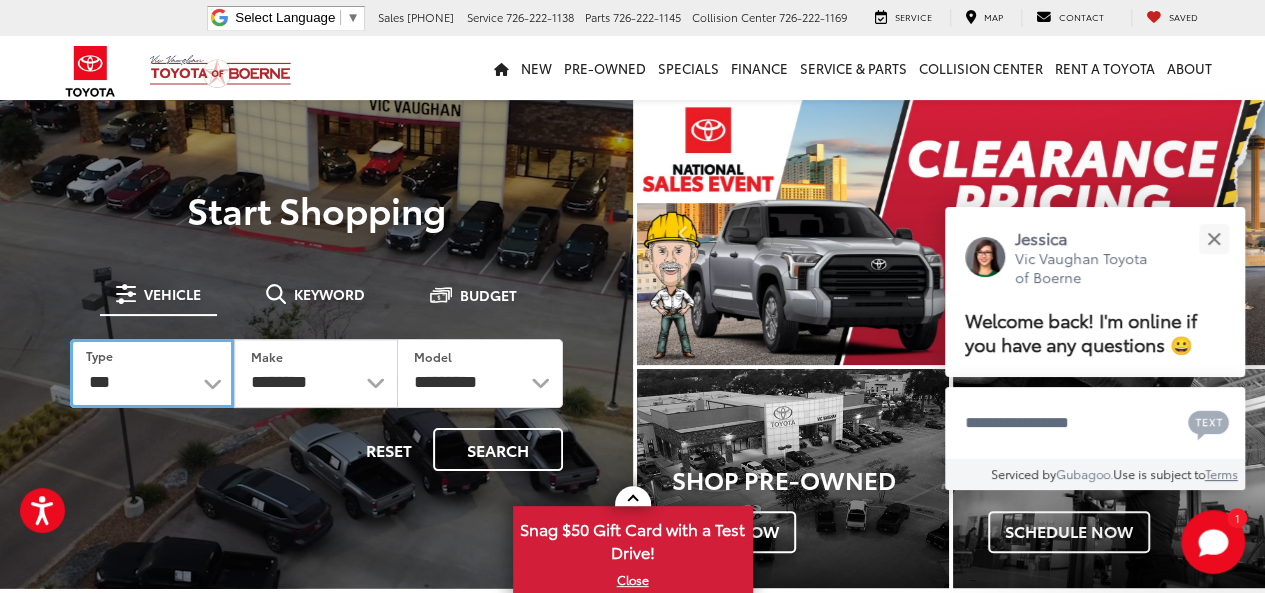 click on "***
***
****
*********" at bounding box center [152, 373] 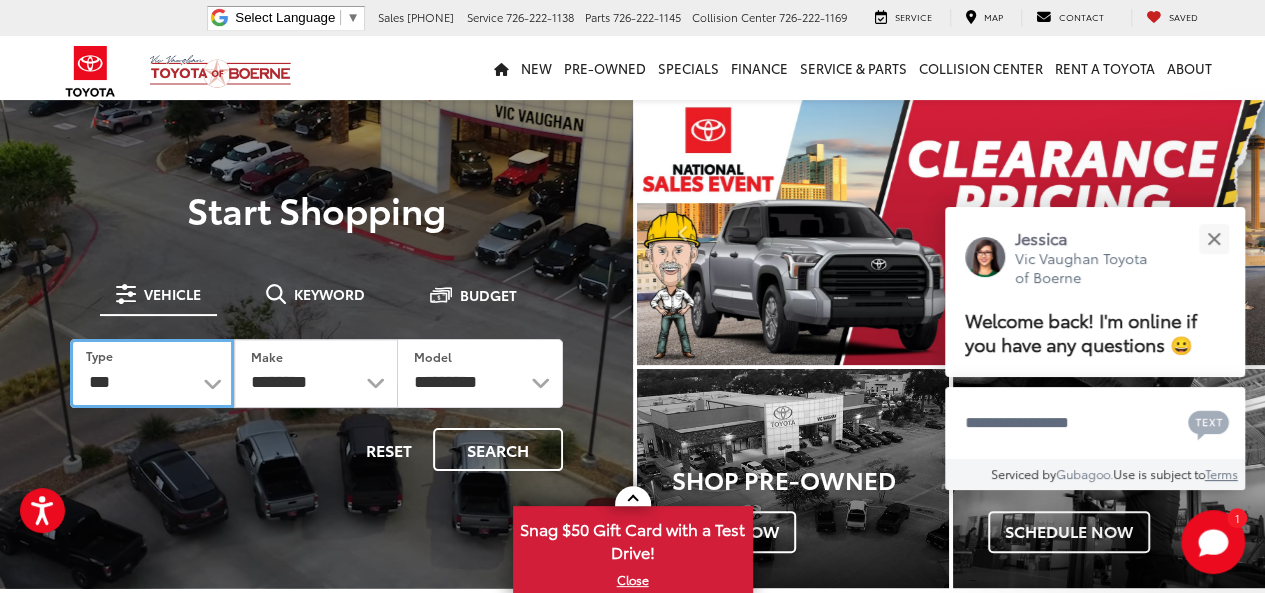 select on "******" 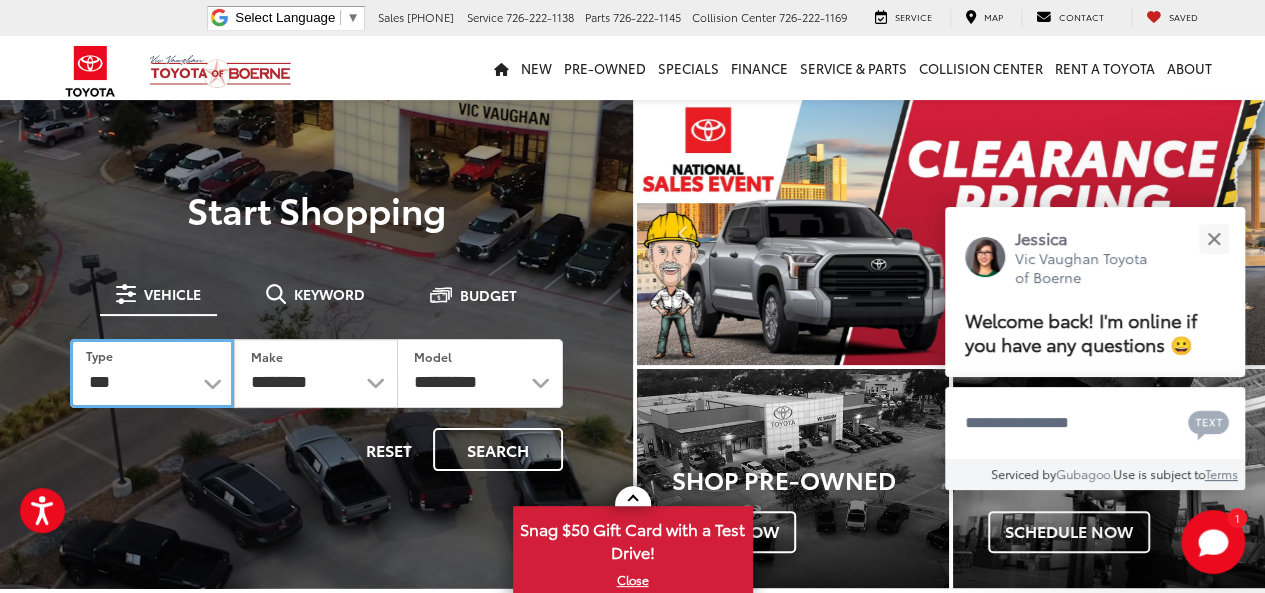 click on "***
***
****
*********" at bounding box center [152, 373] 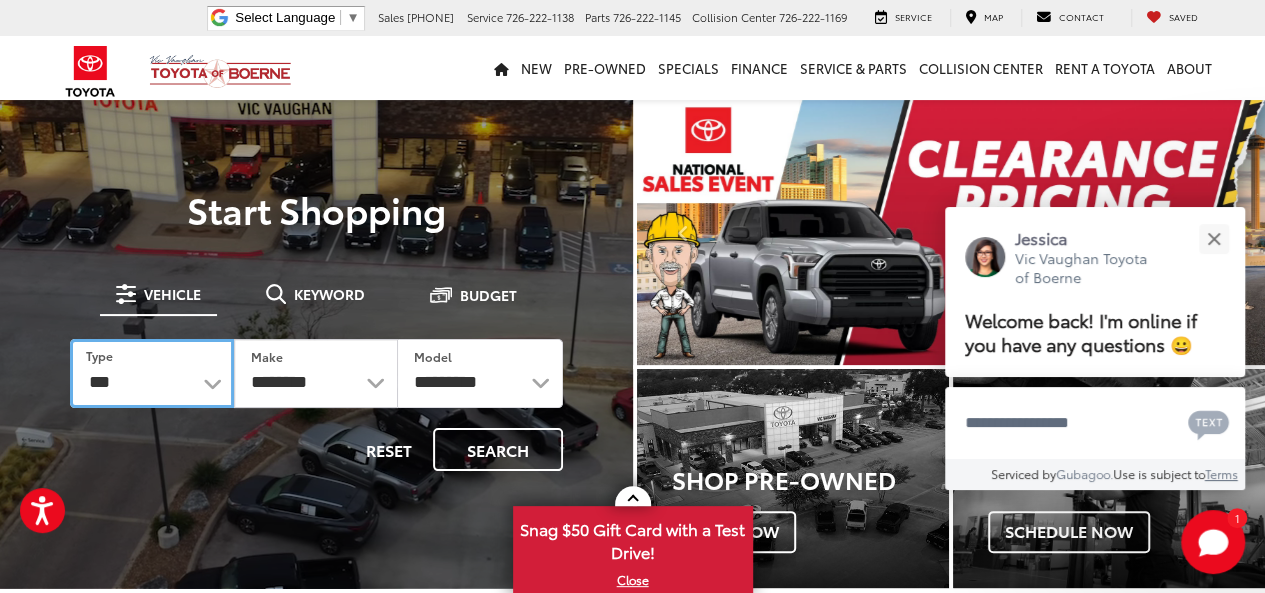 select on "******" 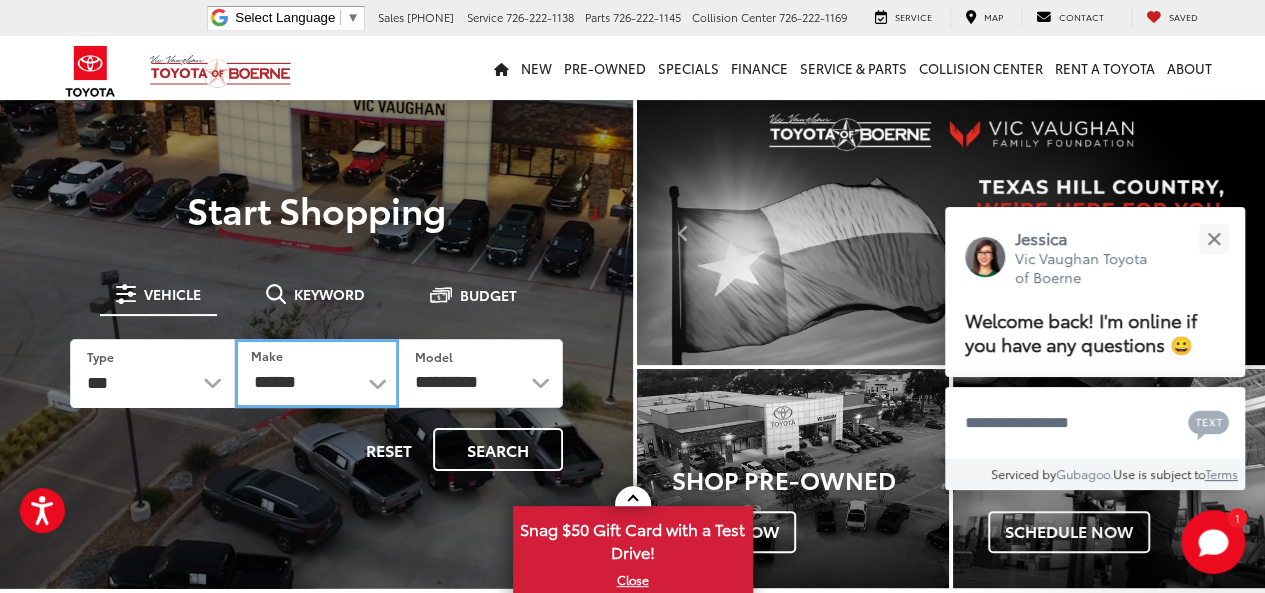 click on "******** ******" at bounding box center (317, 373) 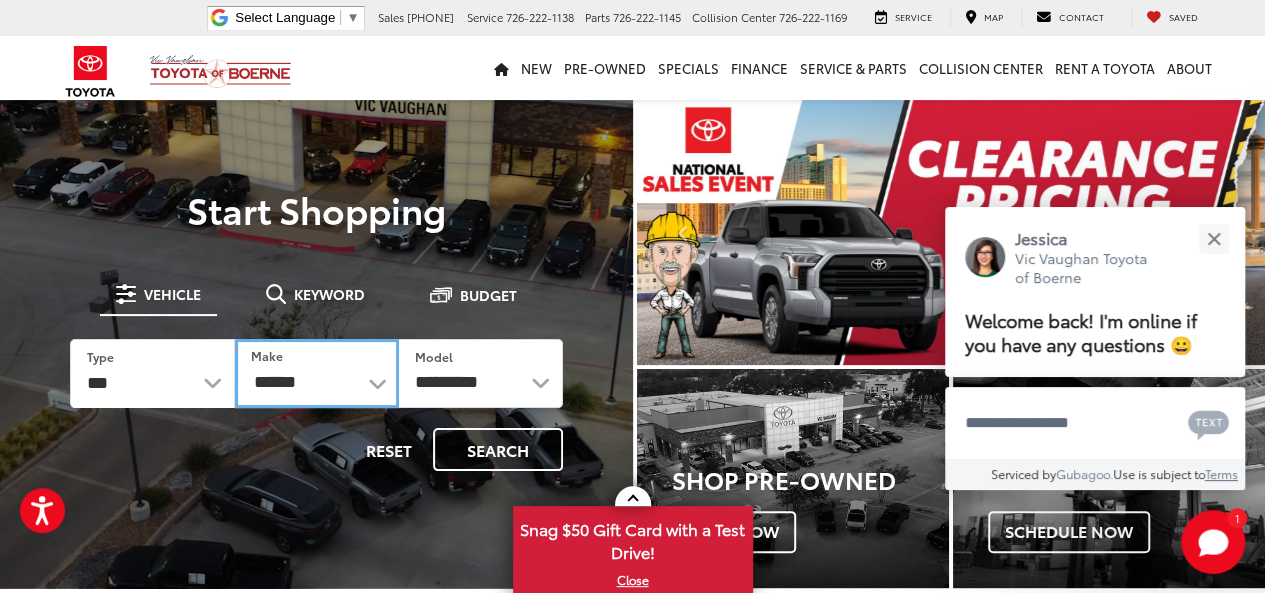 click on "******** ******" at bounding box center (317, 373) 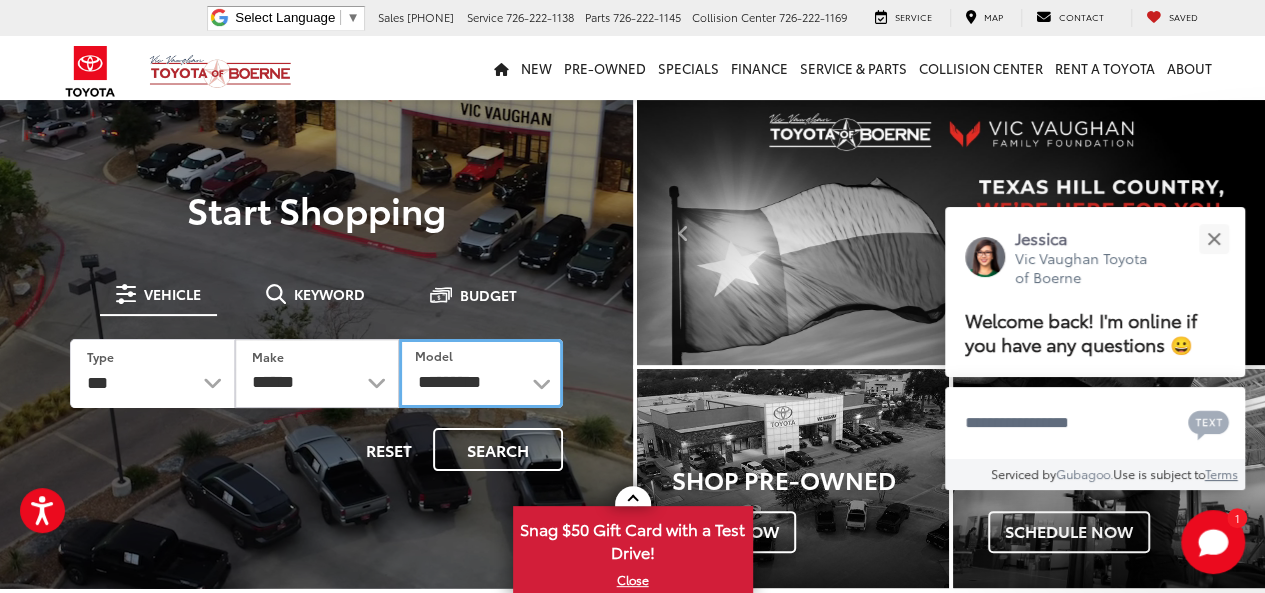 click on "**********" at bounding box center (481, 373) 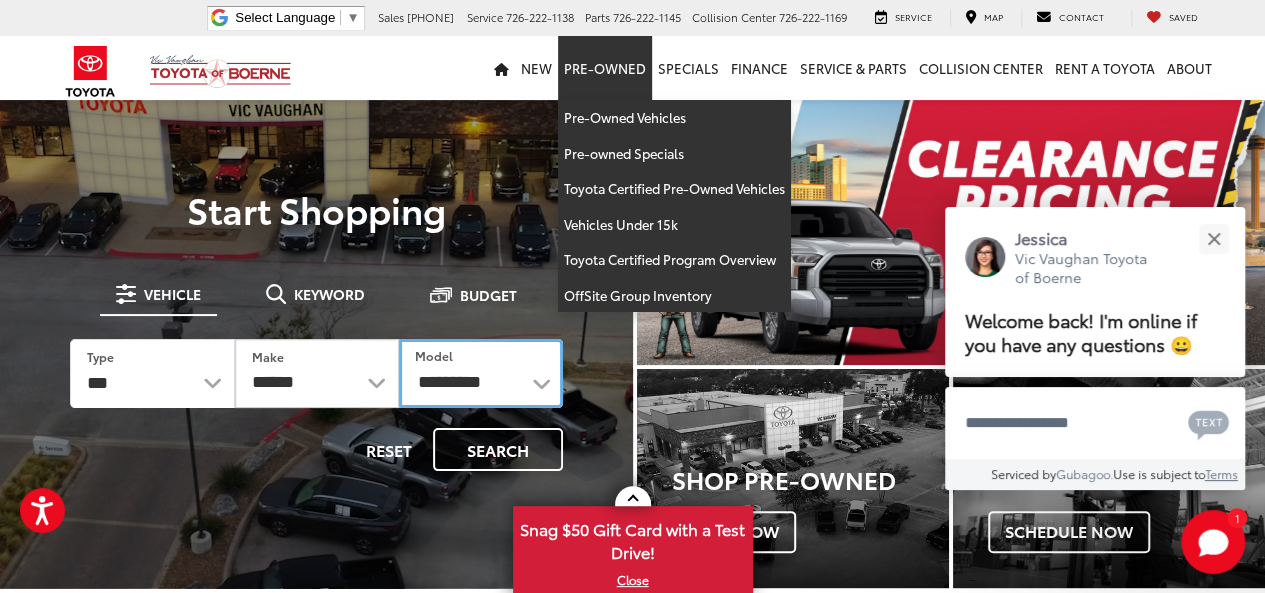 select on "**********" 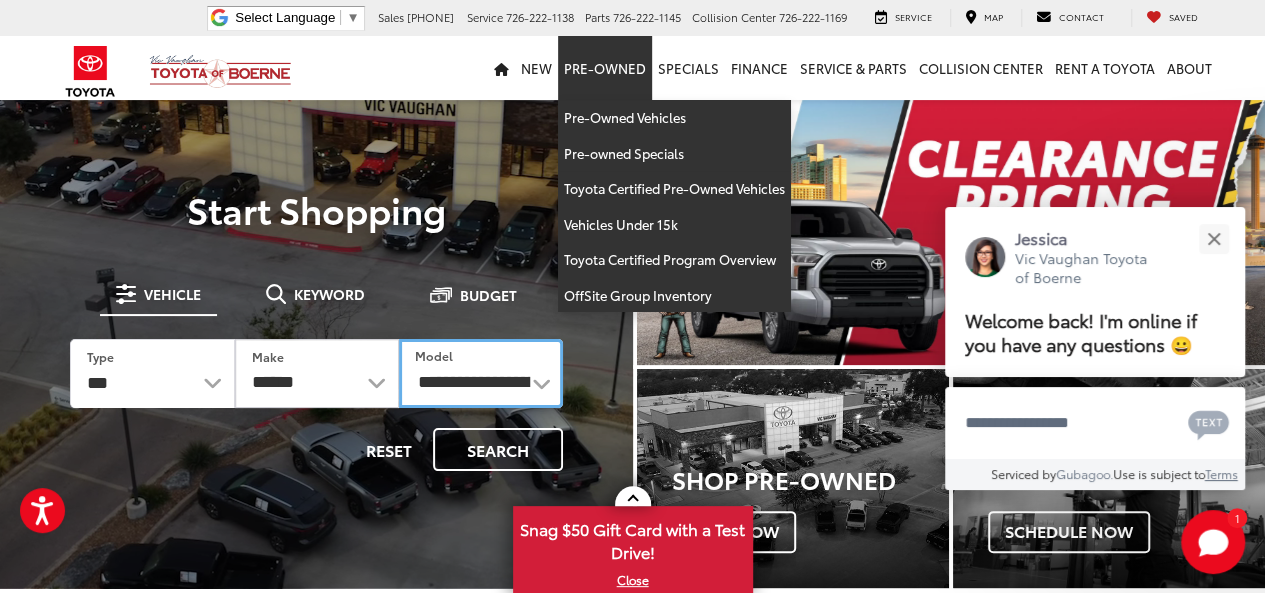 click on "**********" at bounding box center [481, 373] 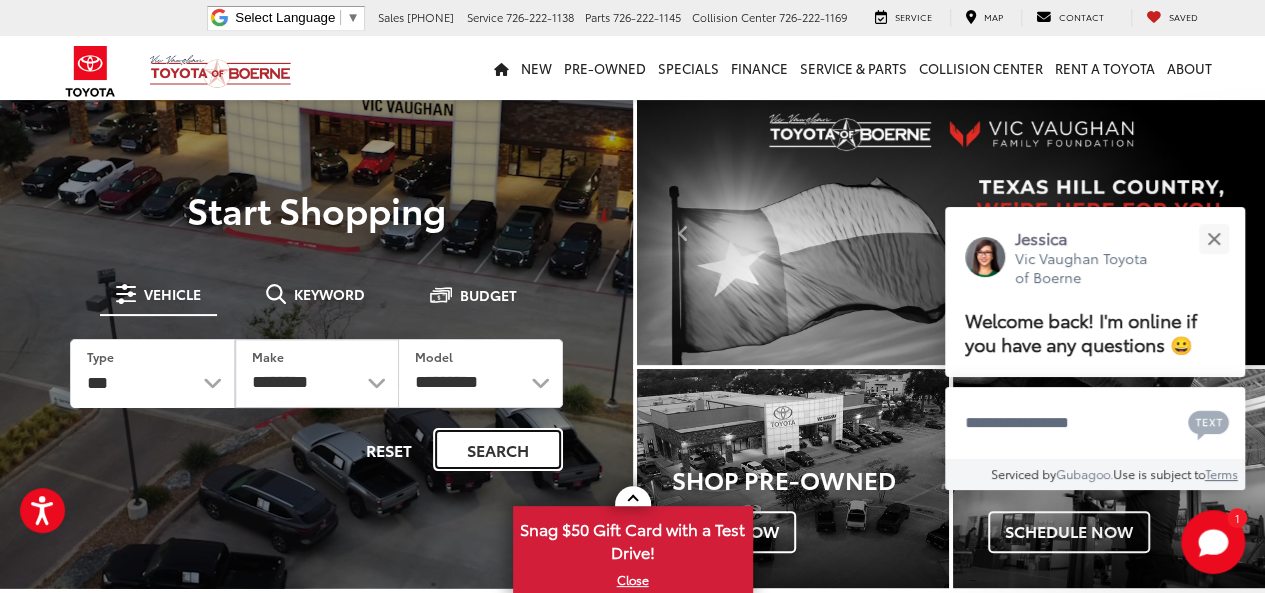 click on "Search" at bounding box center (498, 449) 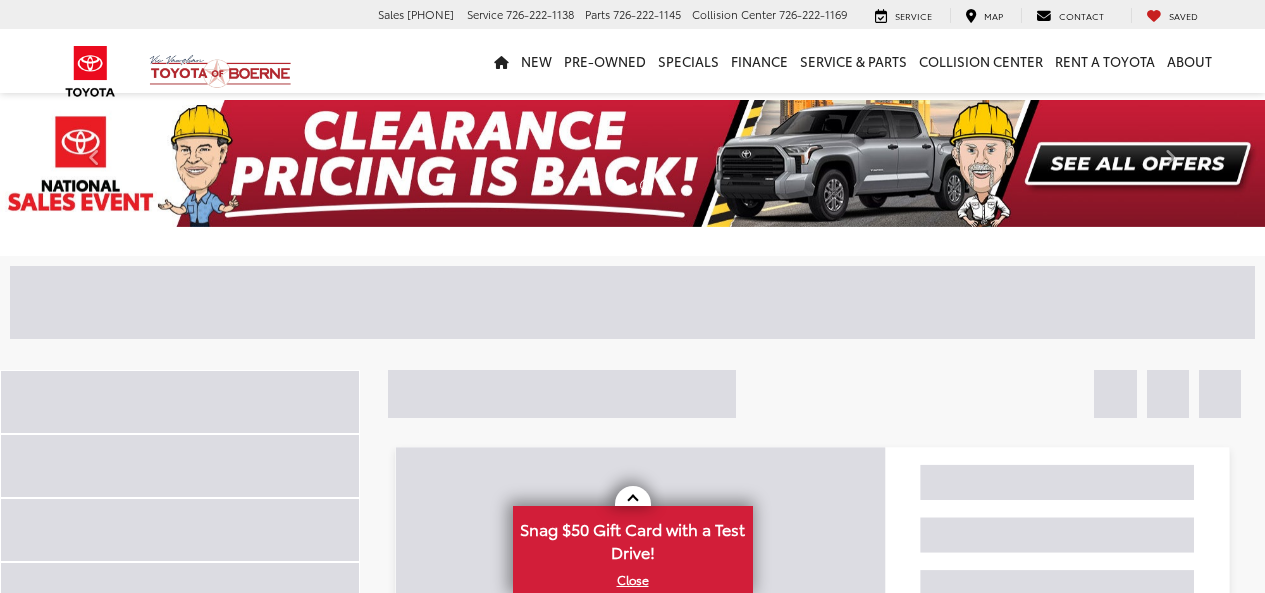 scroll, scrollTop: 0, scrollLeft: 0, axis: both 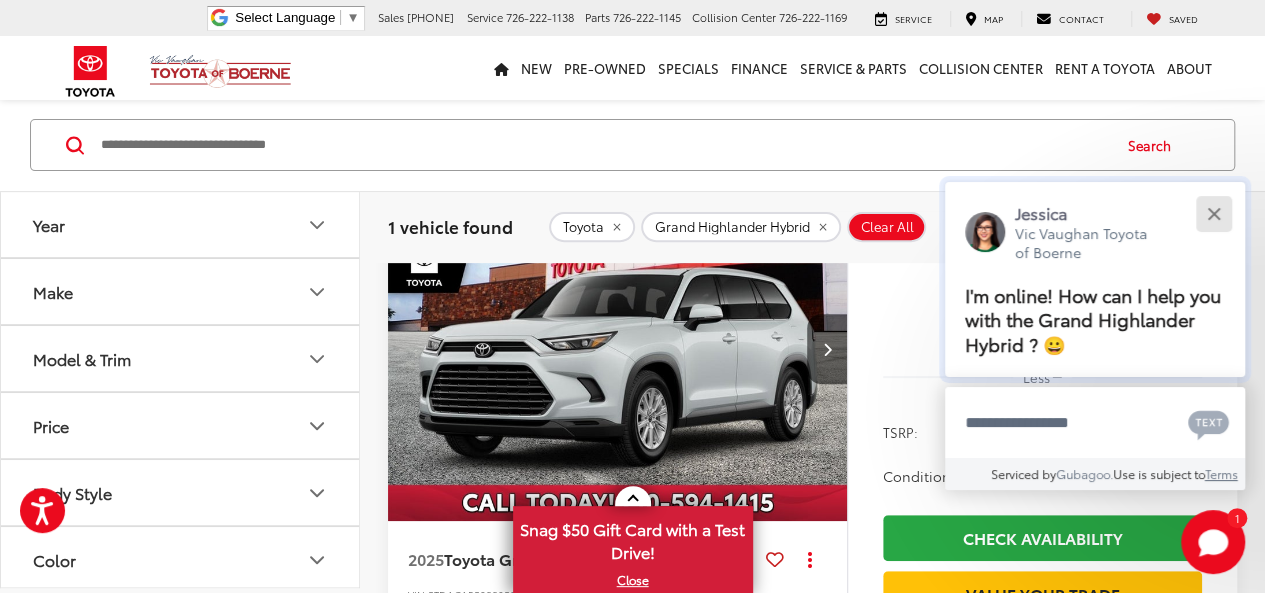 click at bounding box center (1213, 213) 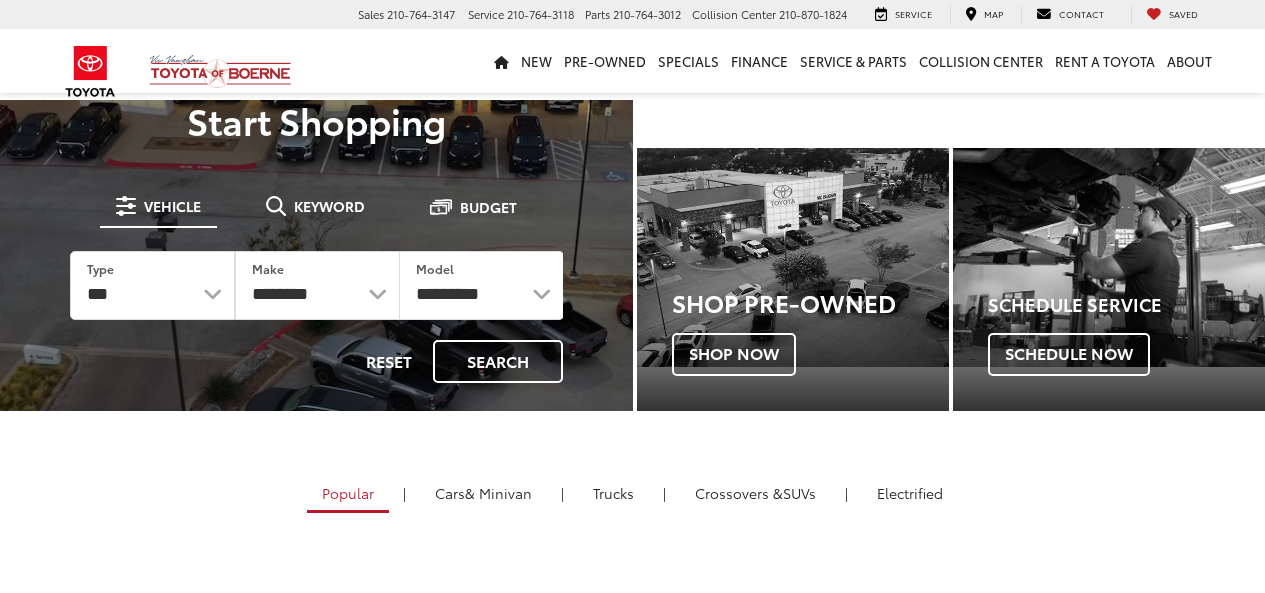 scroll, scrollTop: 0, scrollLeft: 0, axis: both 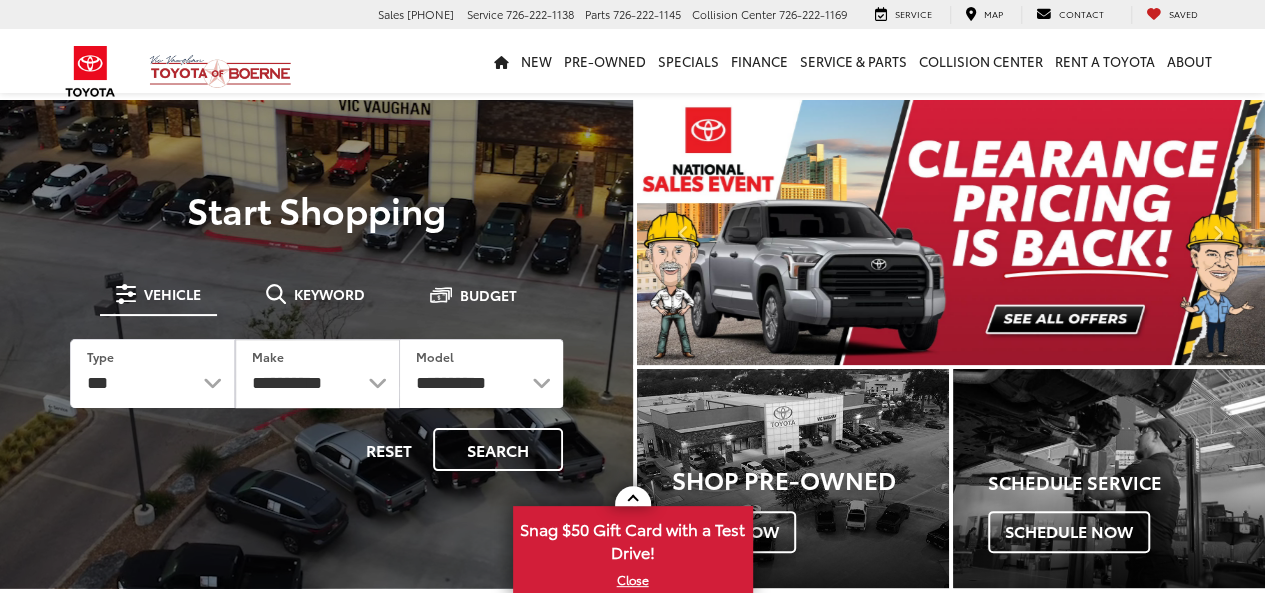 select on "******" 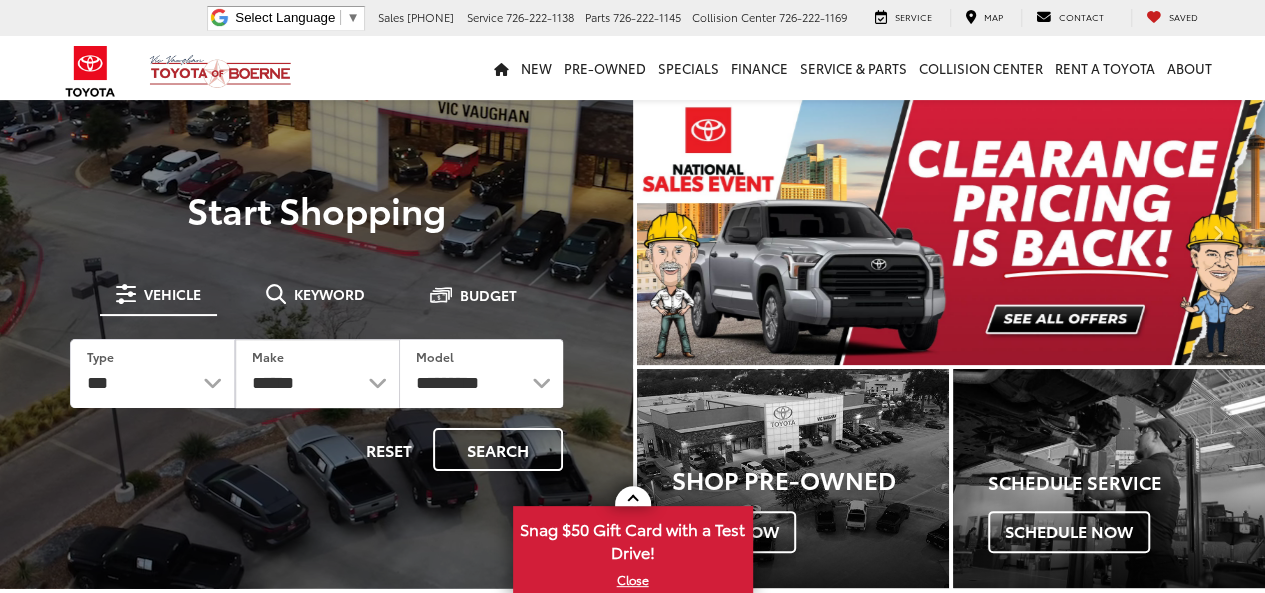scroll, scrollTop: 0, scrollLeft: 0, axis: both 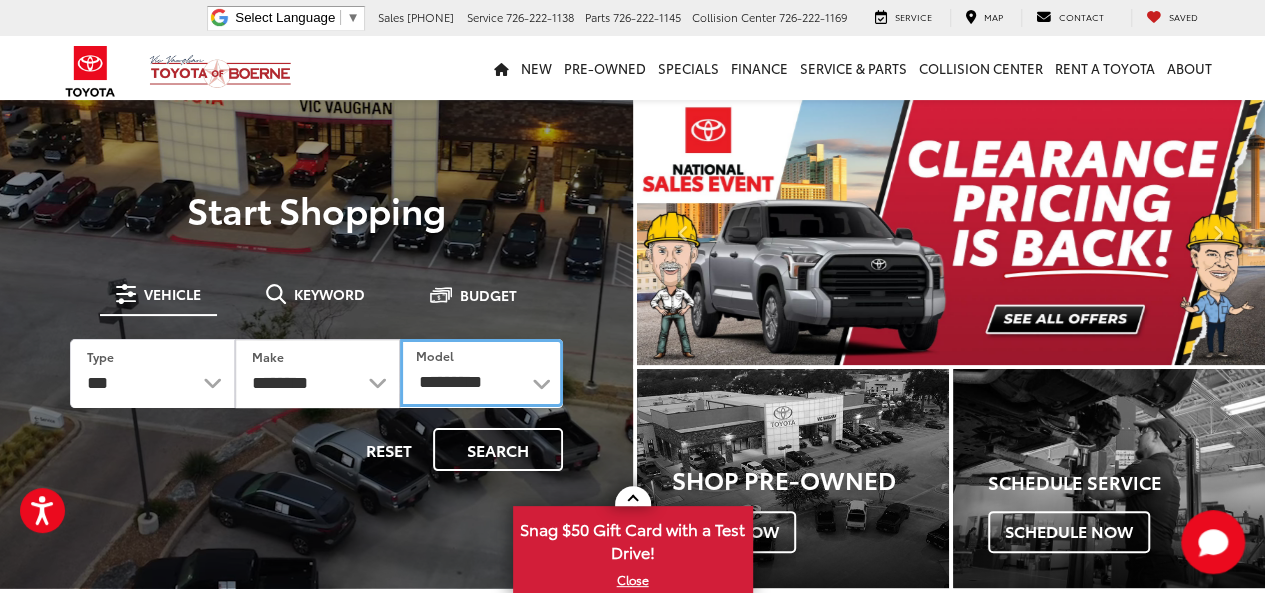 click on "**********" at bounding box center [481, 373] 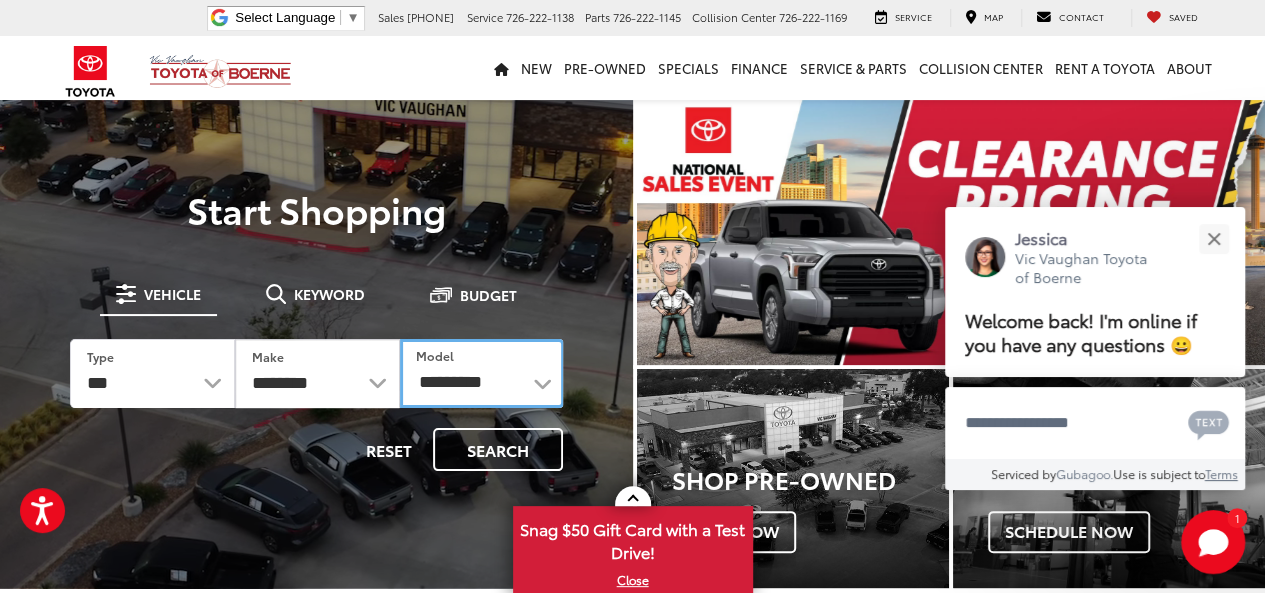 select on "**********" 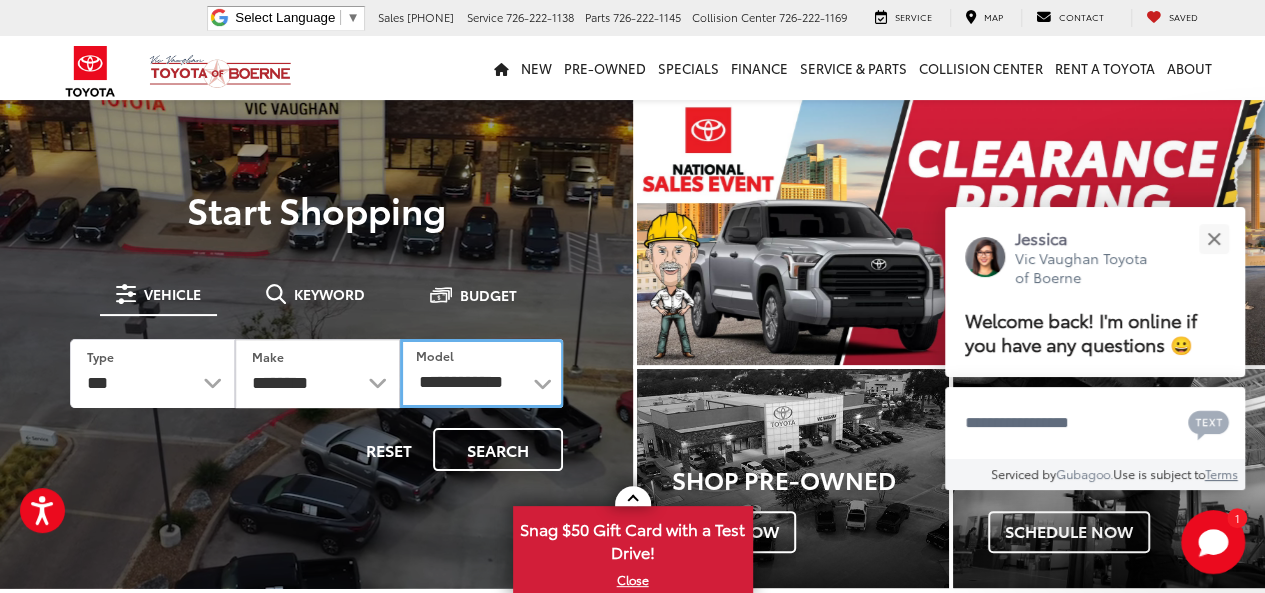 click on "**********" at bounding box center (482, 373) 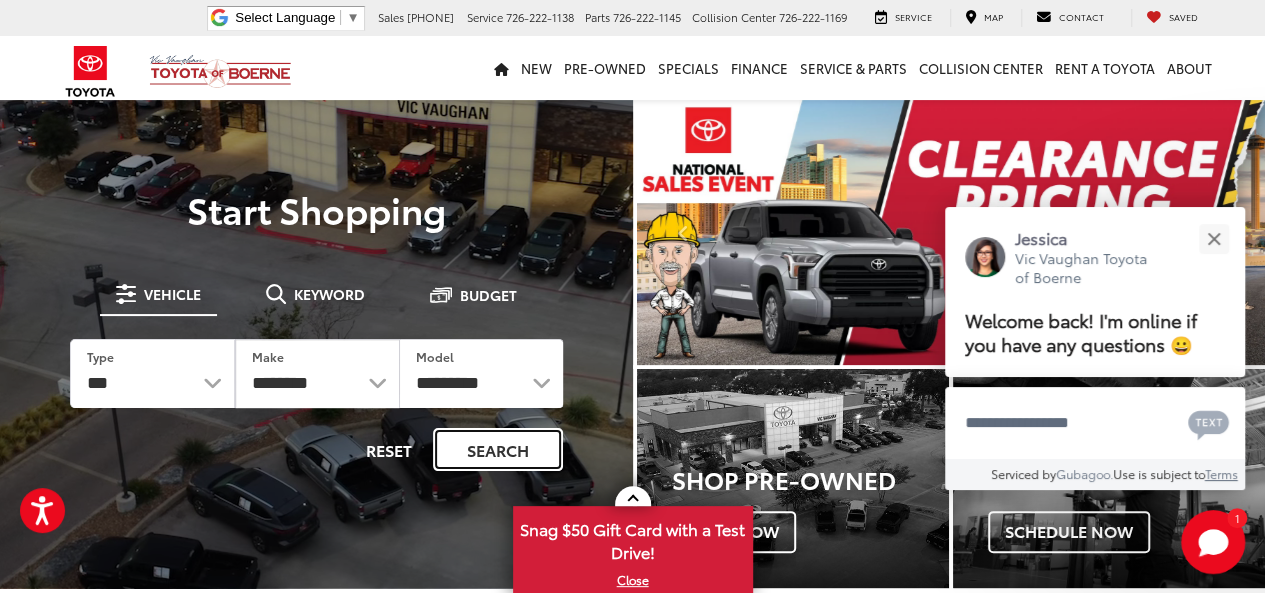 click on "Search" at bounding box center (498, 449) 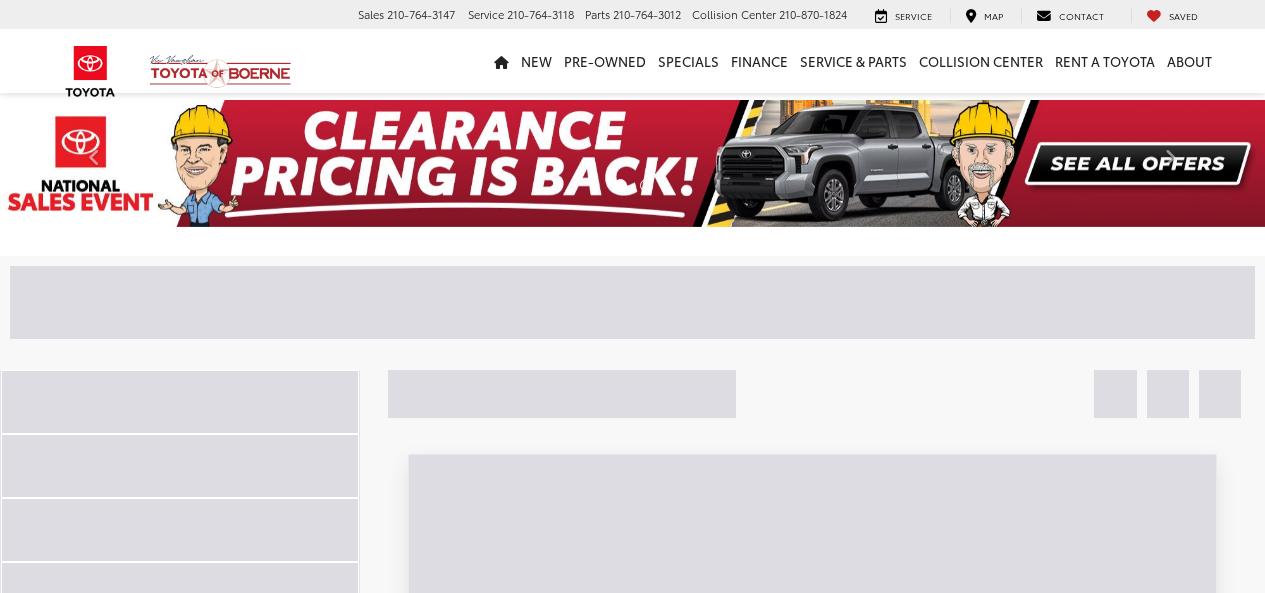 scroll, scrollTop: 0, scrollLeft: 0, axis: both 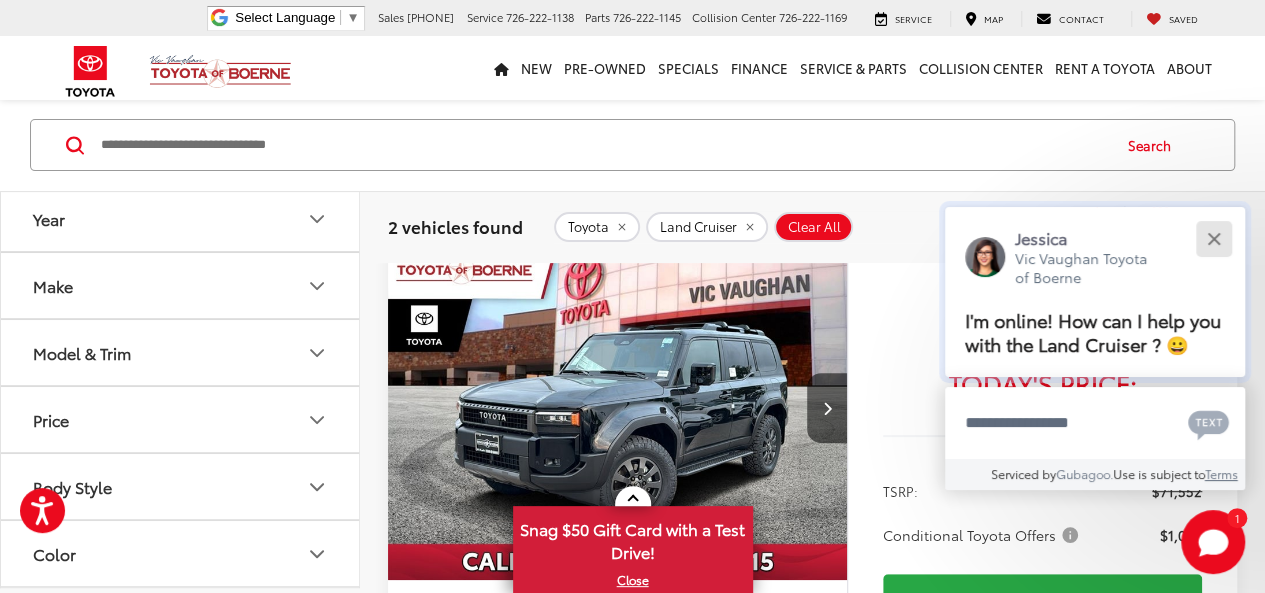 click at bounding box center (1213, 238) 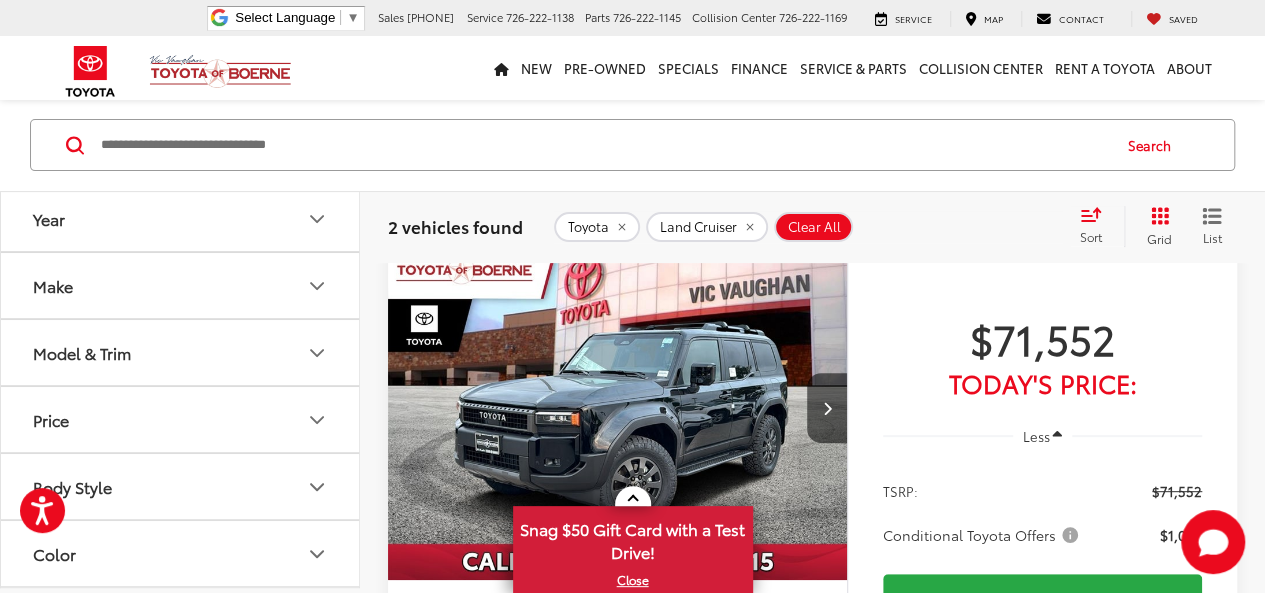 click on "Price" at bounding box center (181, 420) 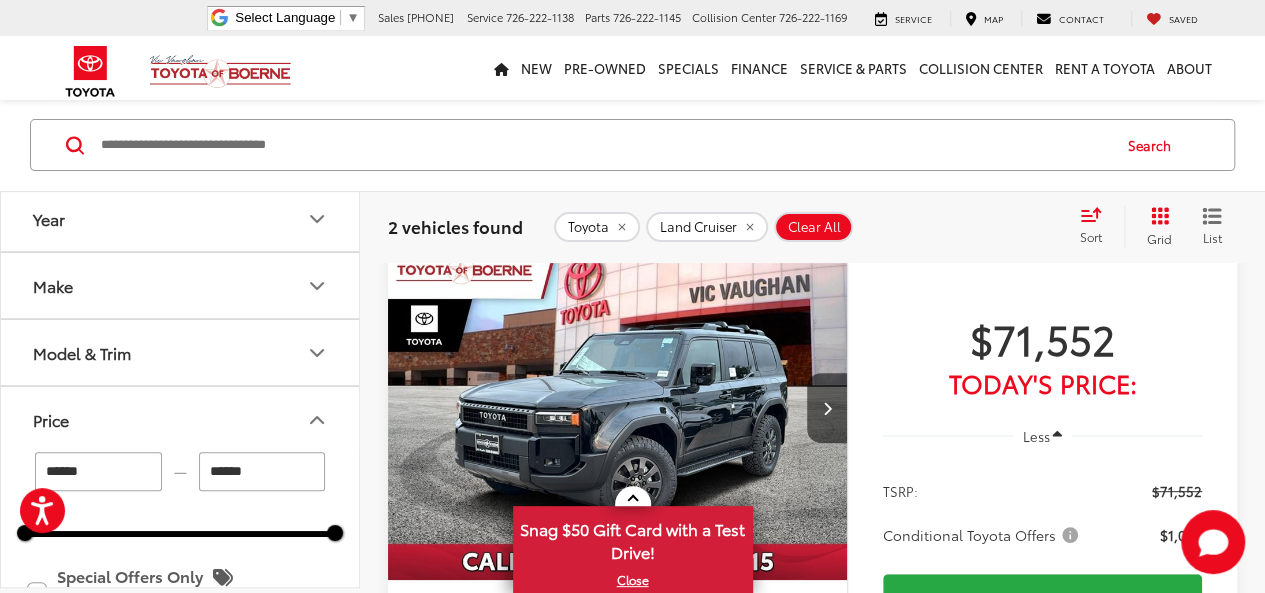 drag, startPoint x: 272, startPoint y: 473, endPoint x: 125, endPoint y: 469, distance: 147.05441 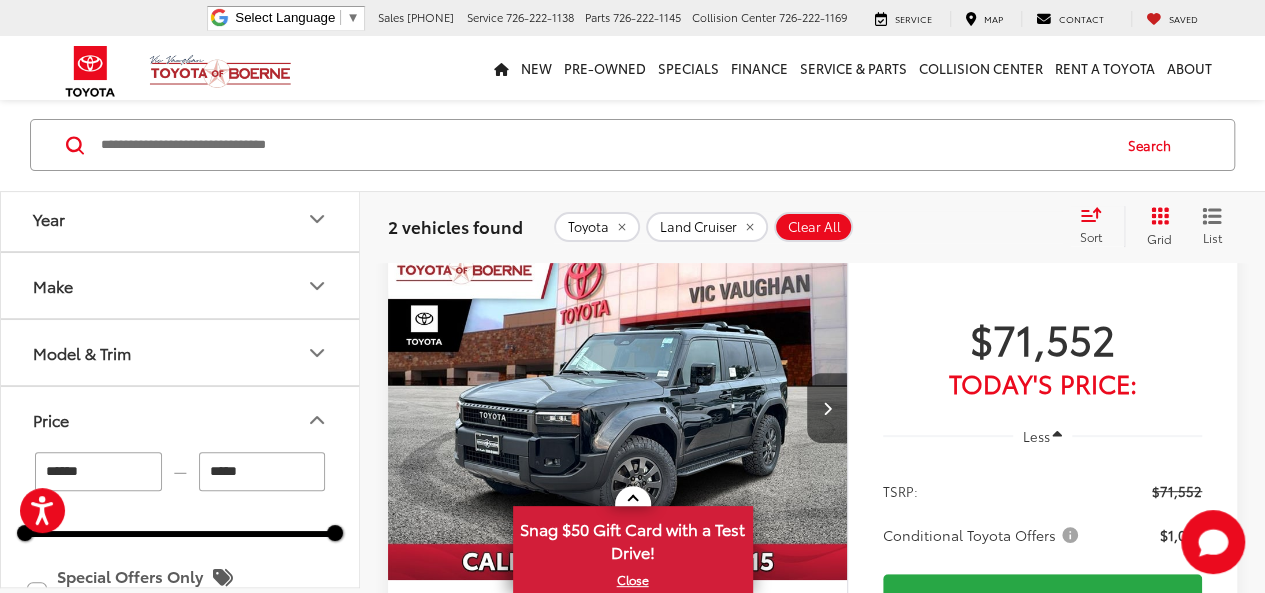 type on "******" 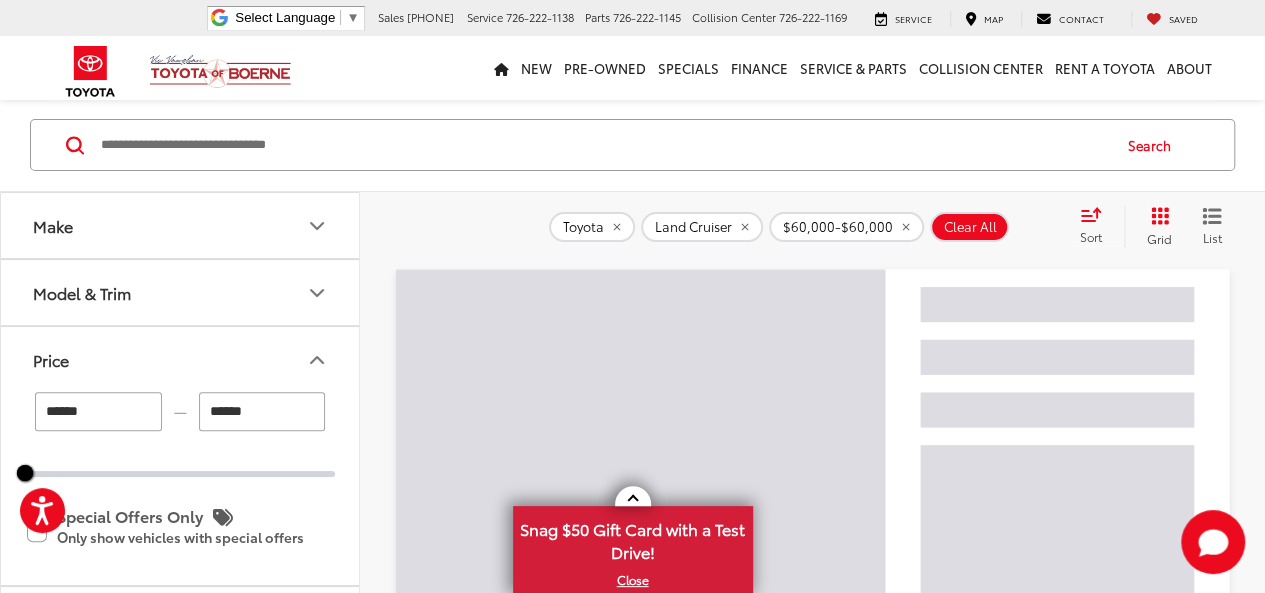 scroll, scrollTop: 30, scrollLeft: 0, axis: vertical 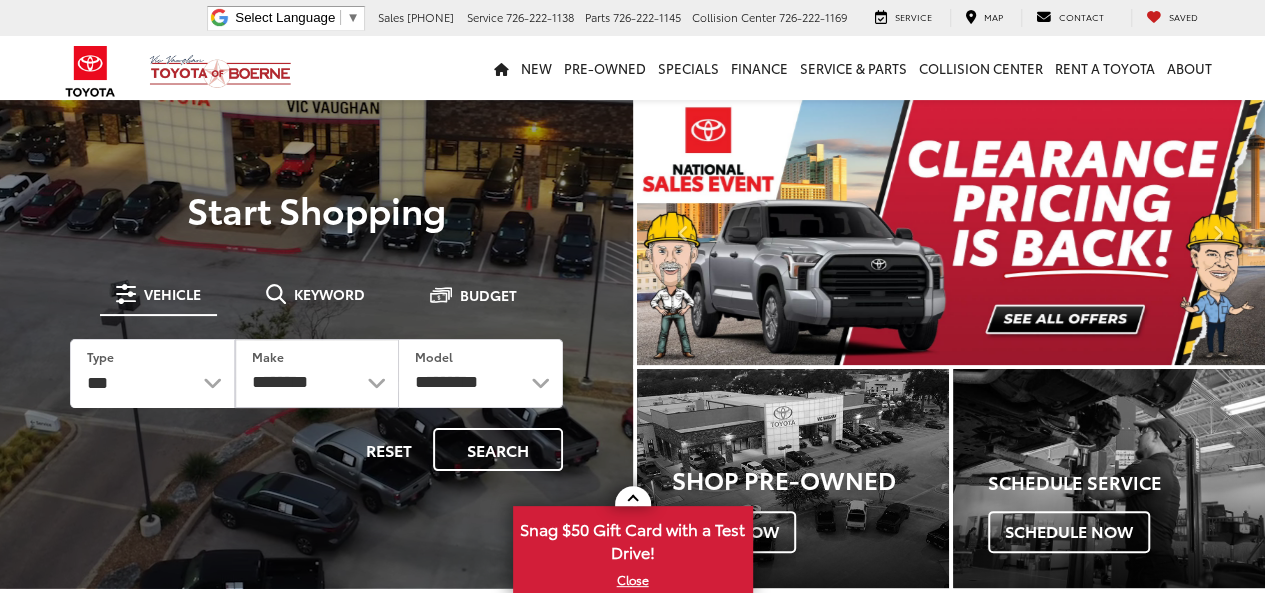select on "******" 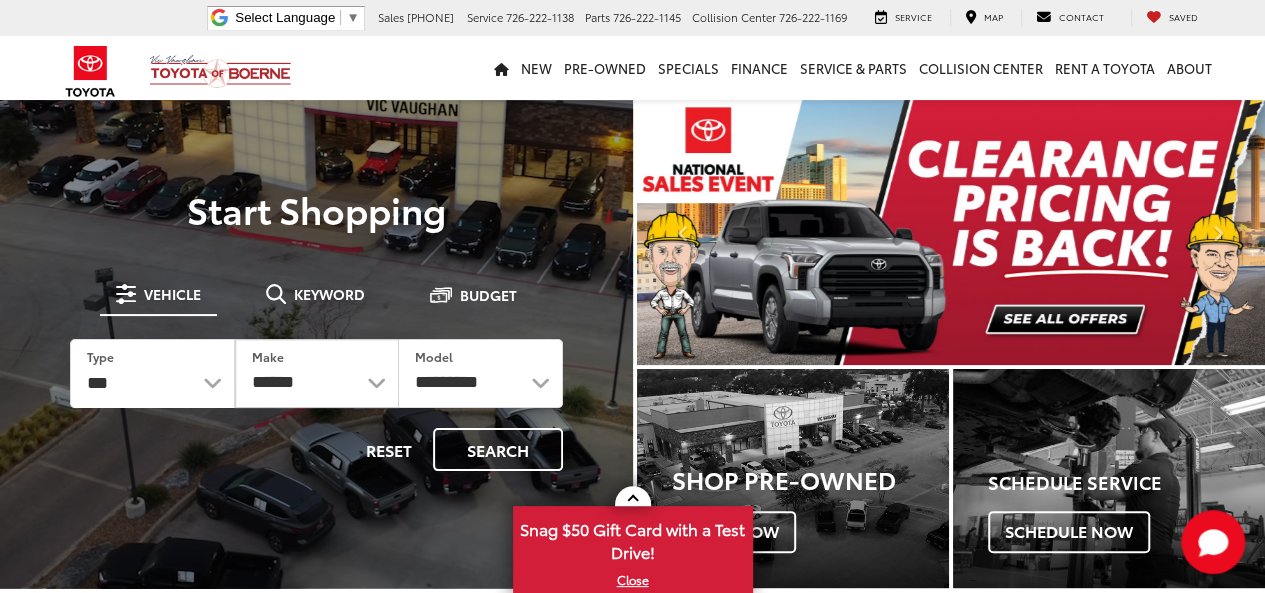 scroll, scrollTop: 0, scrollLeft: 0, axis: both 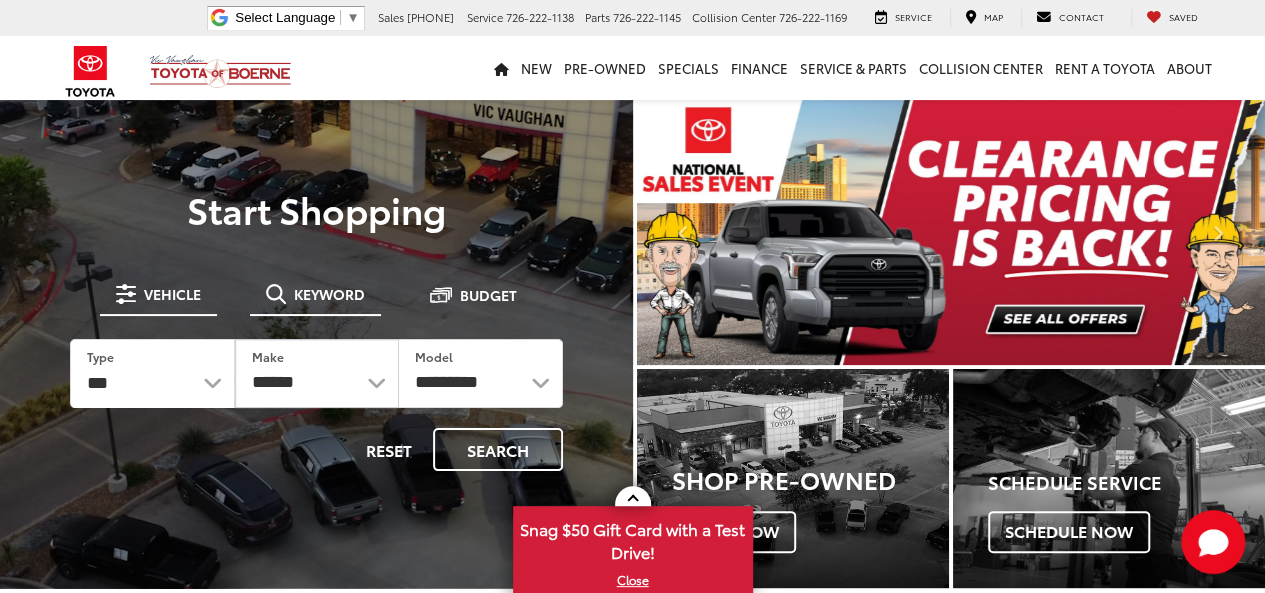 click on "Keyword" at bounding box center (329, 294) 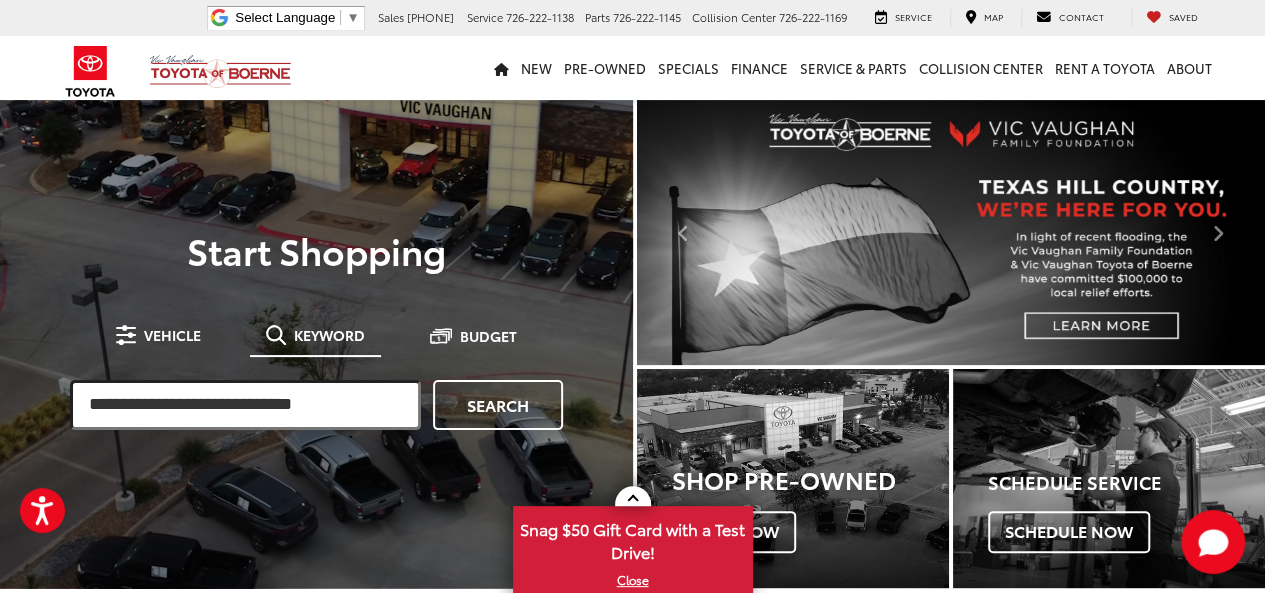 click at bounding box center [245, 405] 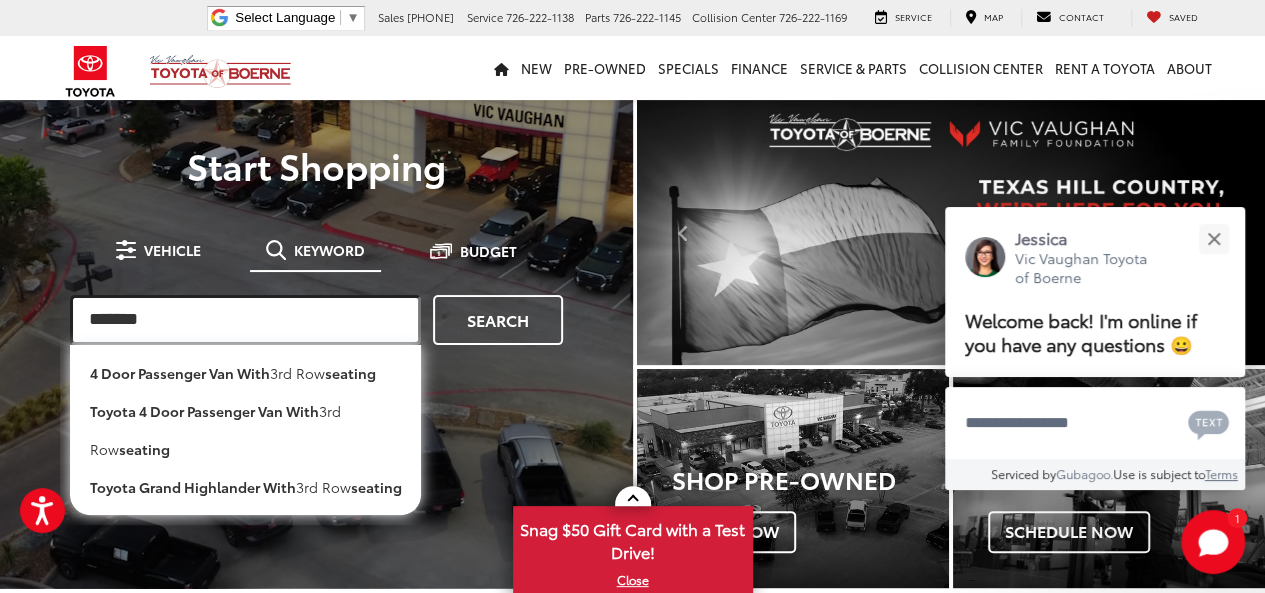 type on "*******" 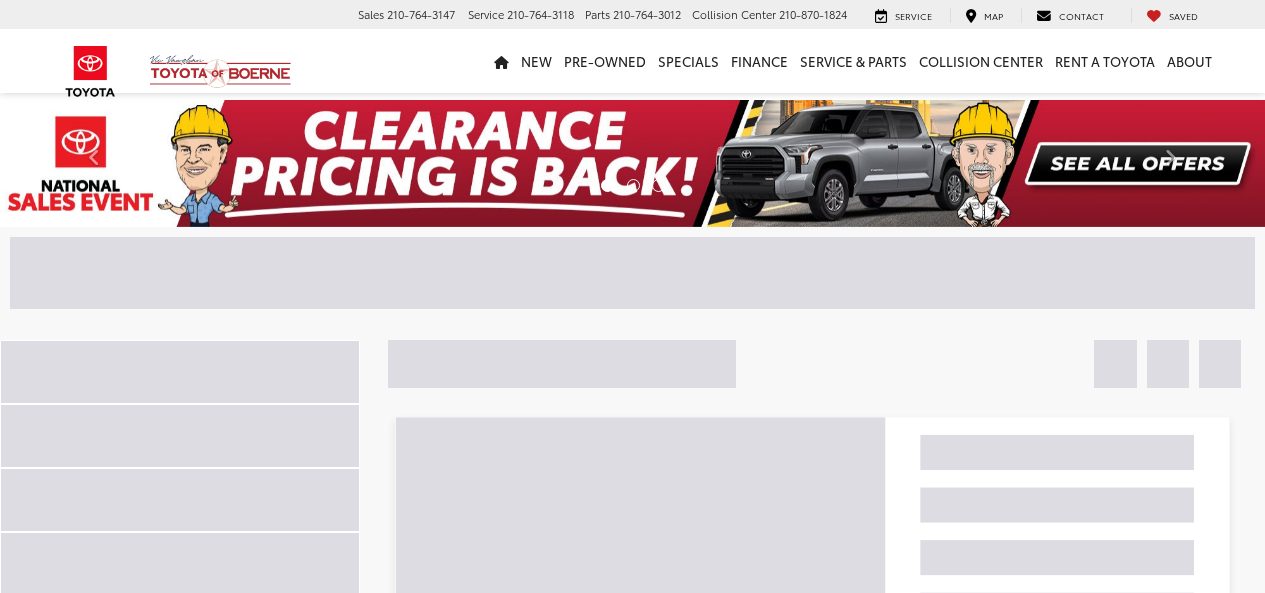 scroll, scrollTop: 0, scrollLeft: 0, axis: both 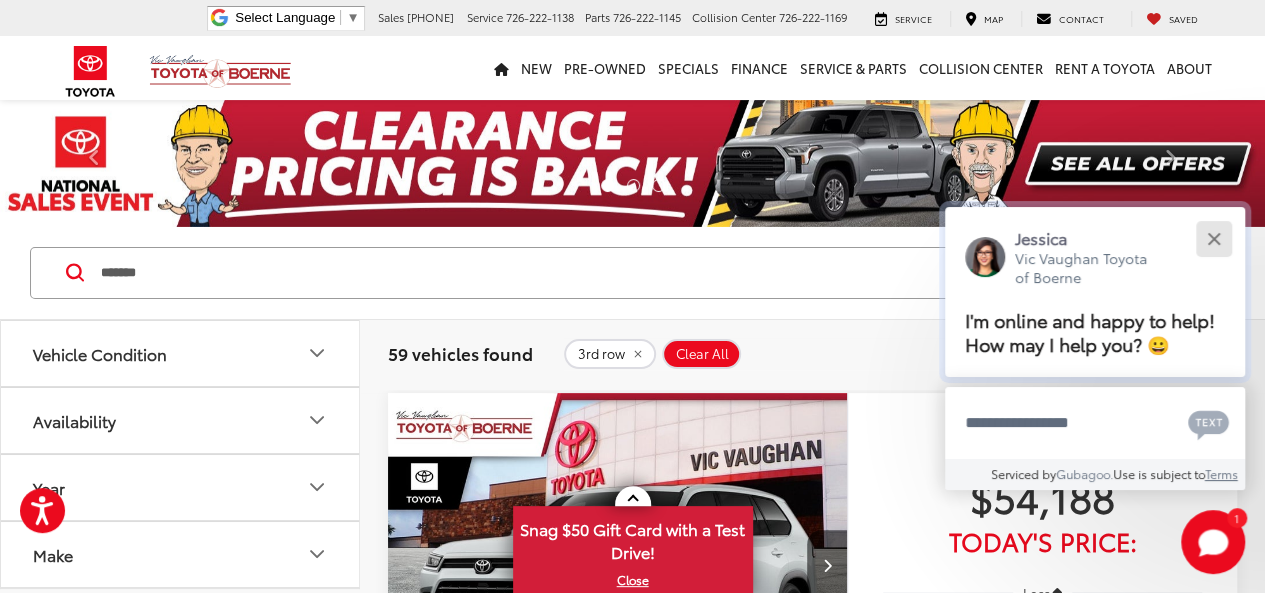 click at bounding box center [1213, 238] 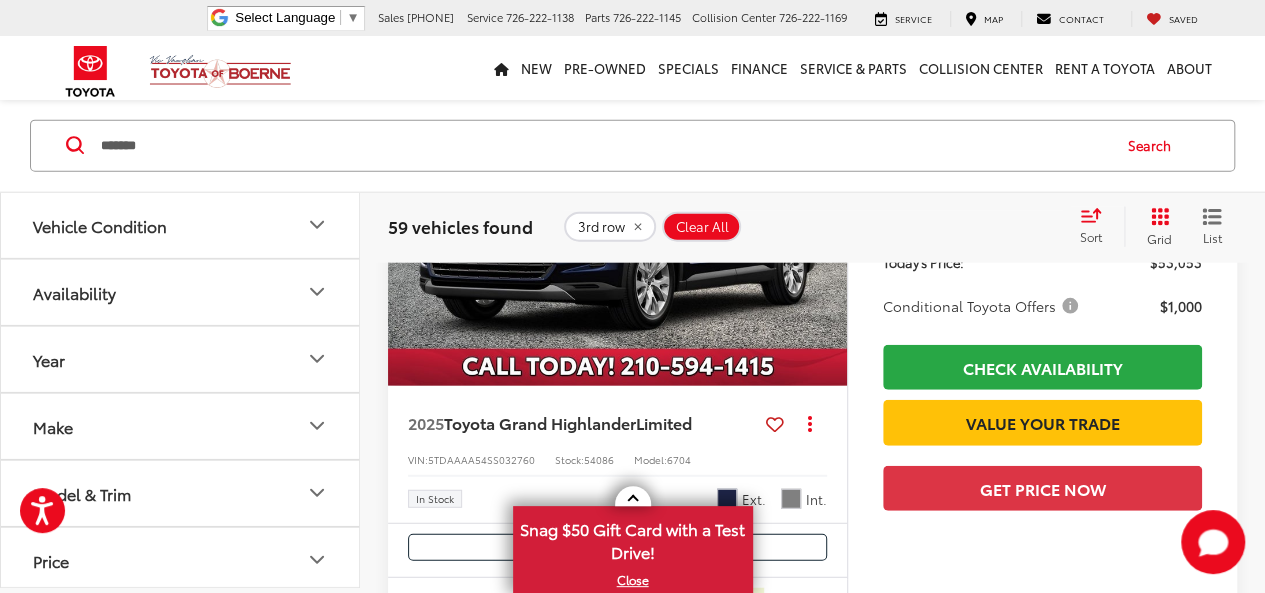 scroll, scrollTop: 2380, scrollLeft: 0, axis: vertical 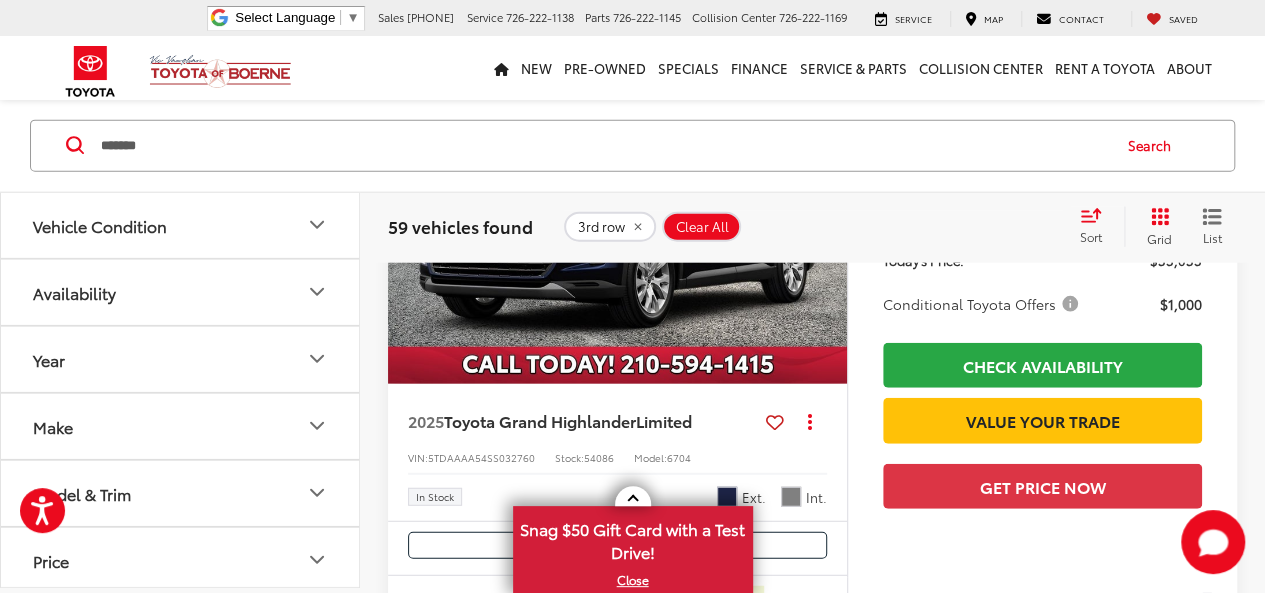 click 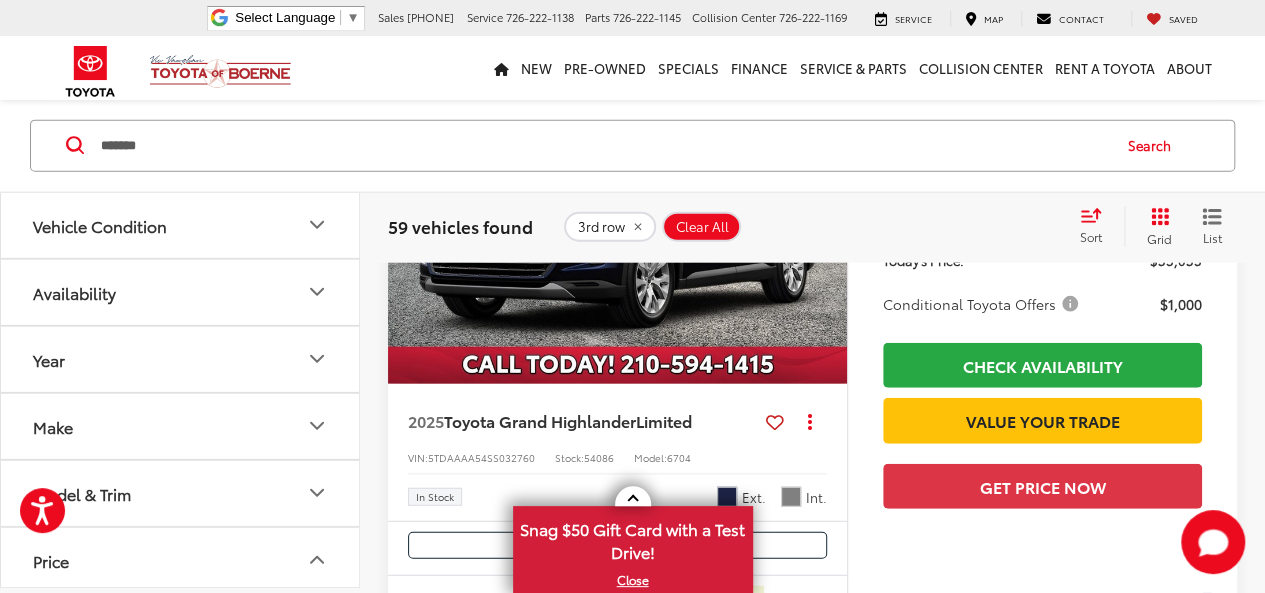 click on "Sort" at bounding box center [1097, 226] 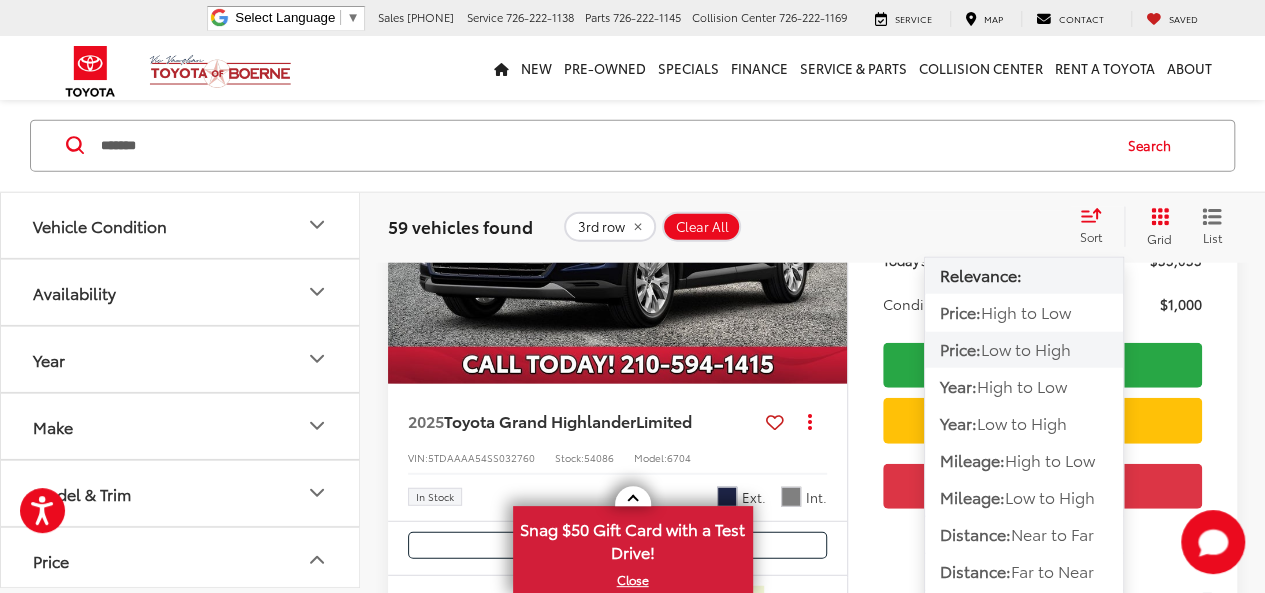 click on "Low to High" at bounding box center [1026, 348] 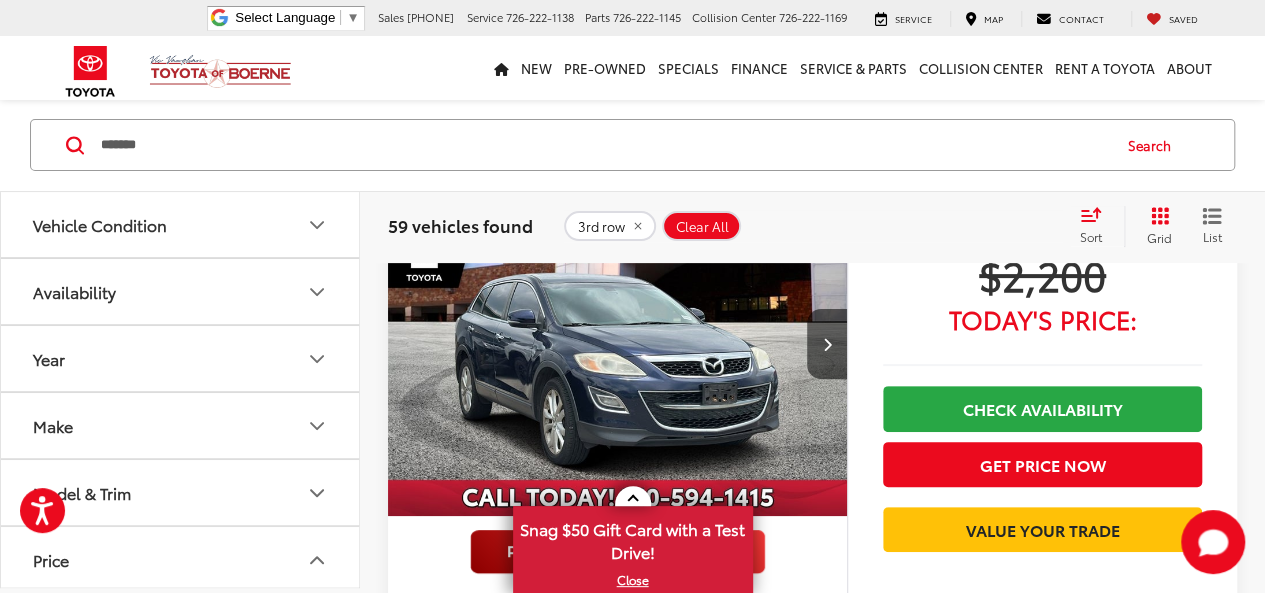 scroll, scrollTop: 200, scrollLeft: 0, axis: vertical 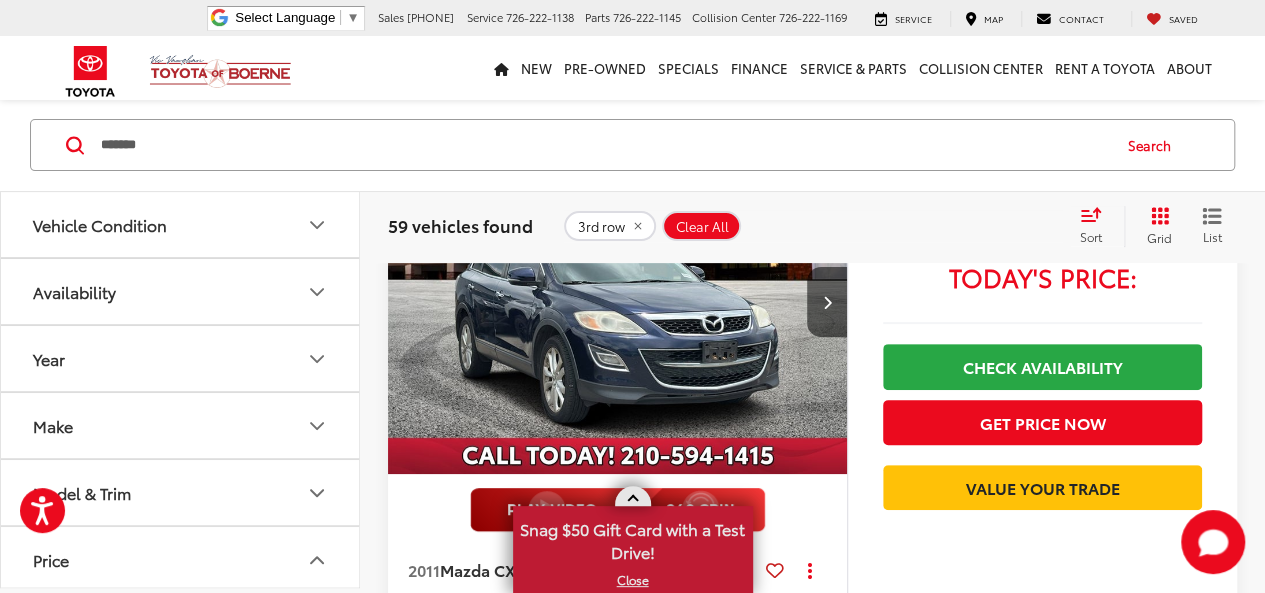 click at bounding box center [633, 496] 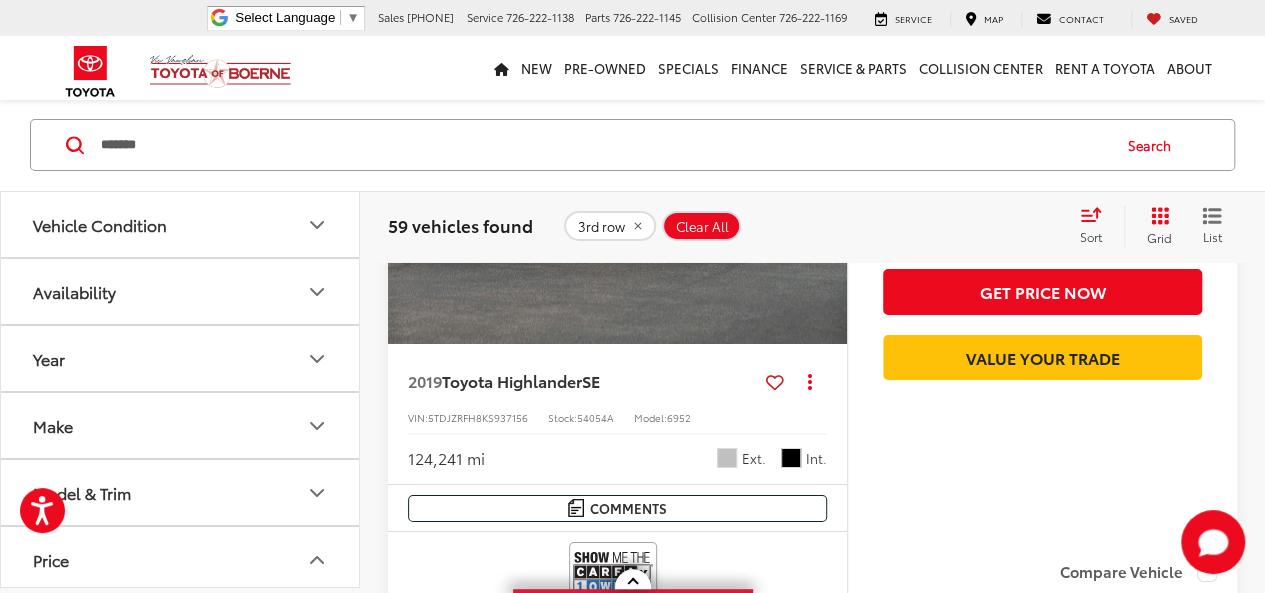 scroll, scrollTop: 7000, scrollLeft: 0, axis: vertical 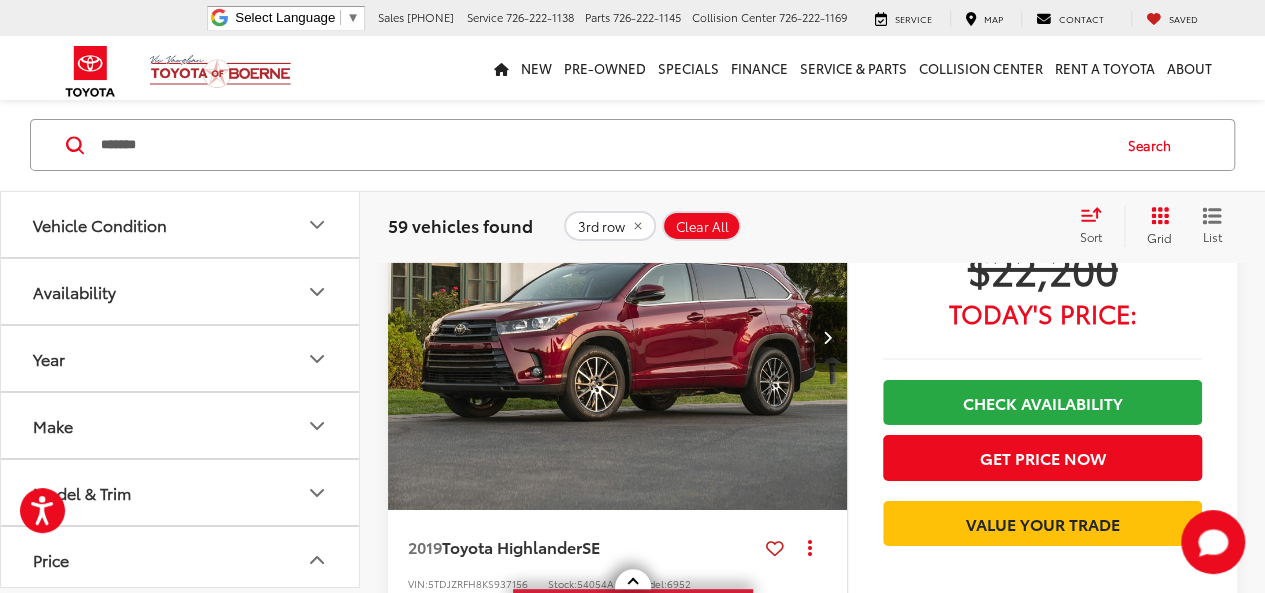 click at bounding box center (827, 337) 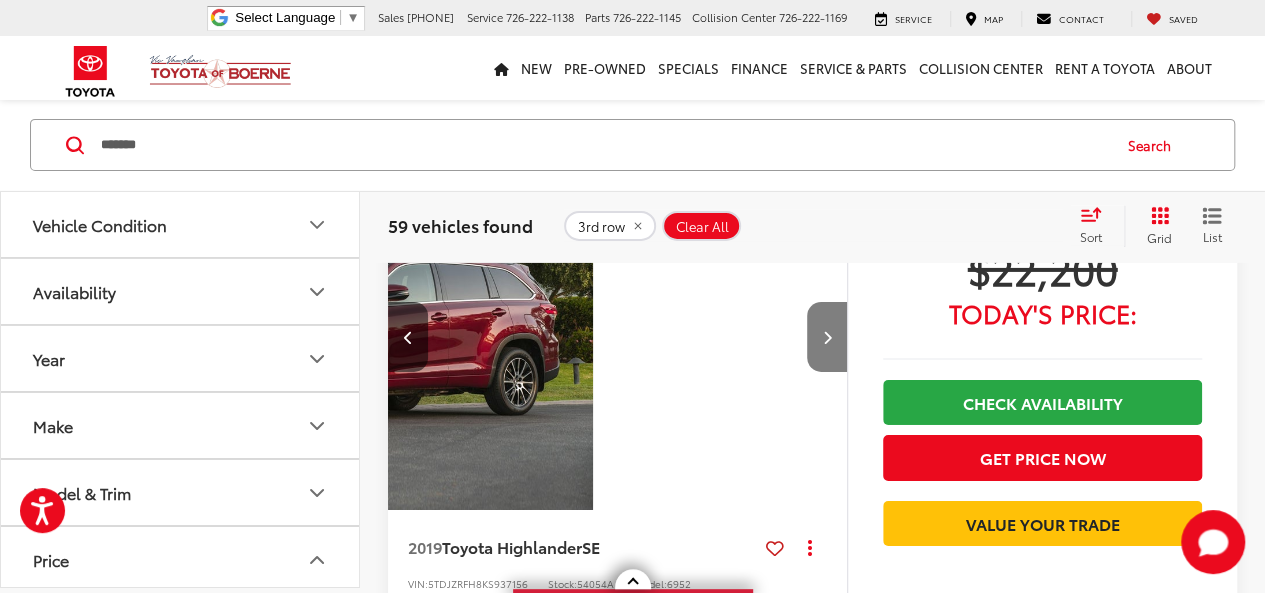 scroll, scrollTop: 0, scrollLeft: 462, axis: horizontal 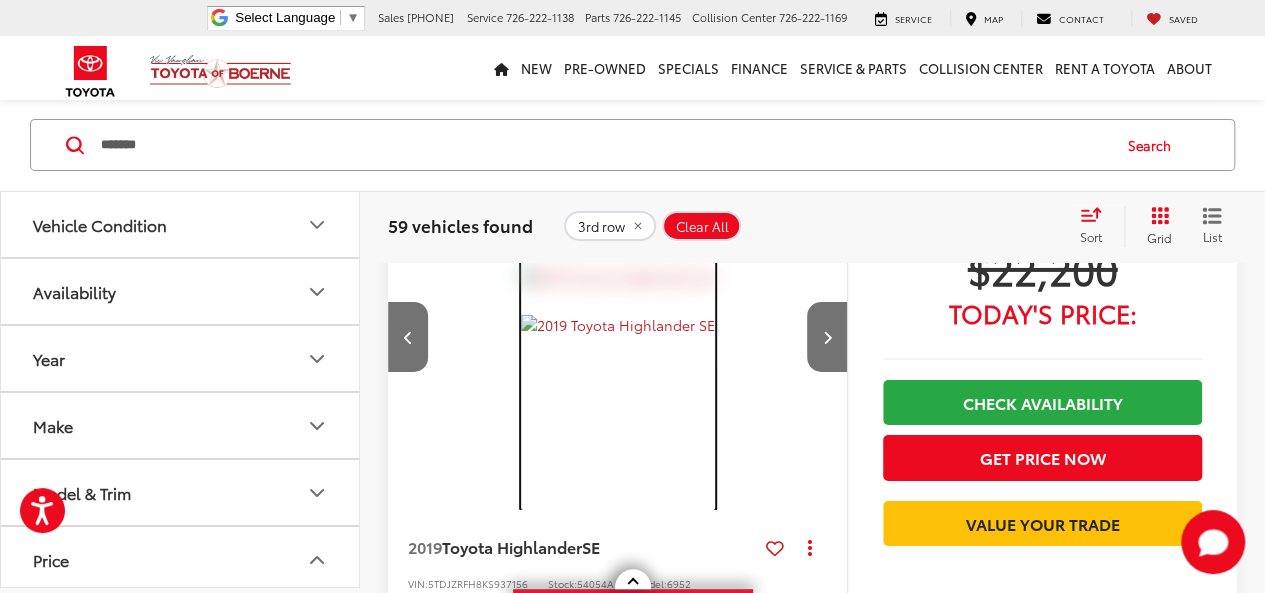 click at bounding box center [618, 388] 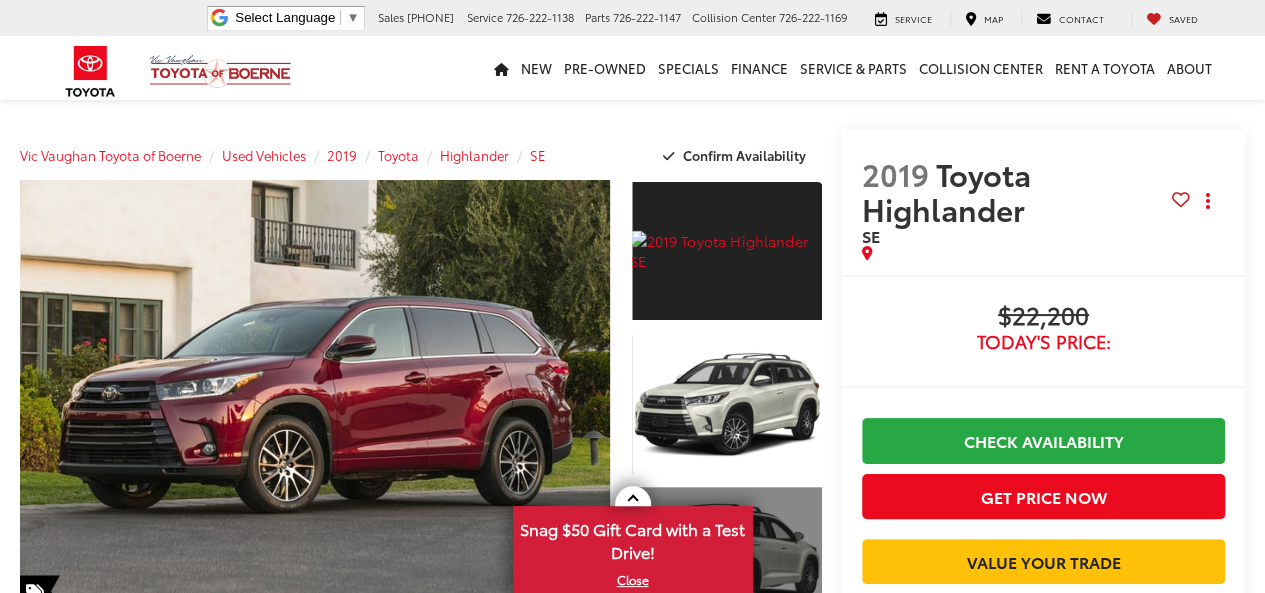scroll, scrollTop: 316, scrollLeft: 0, axis: vertical 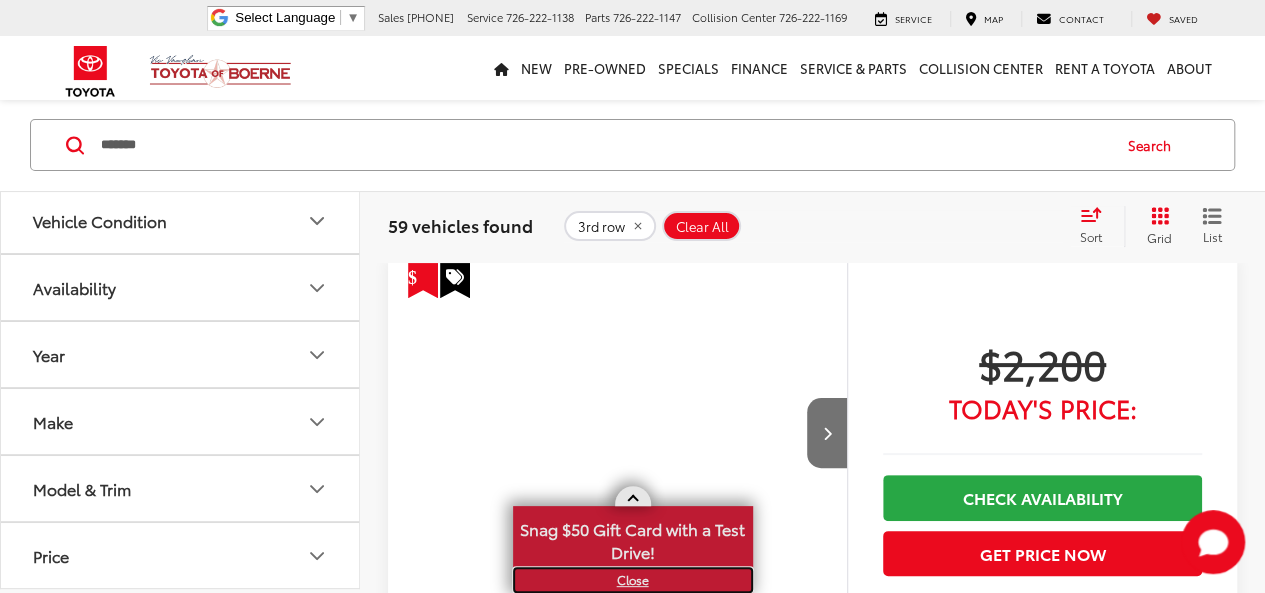 click on "X" at bounding box center (633, 580) 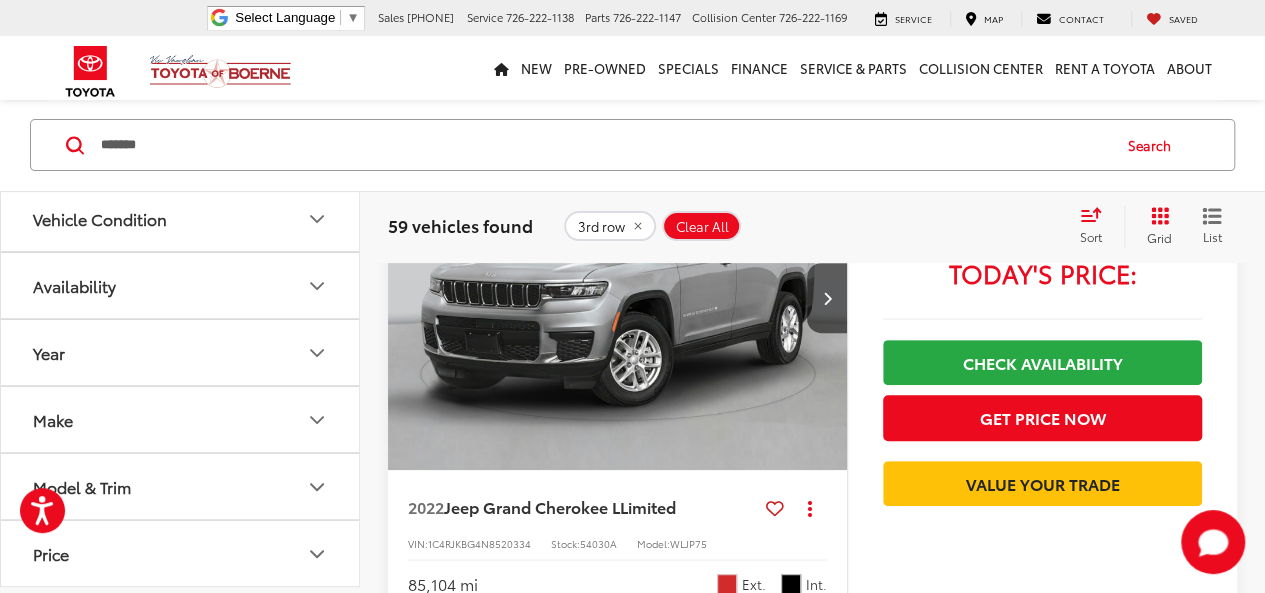 scroll, scrollTop: 7769, scrollLeft: 0, axis: vertical 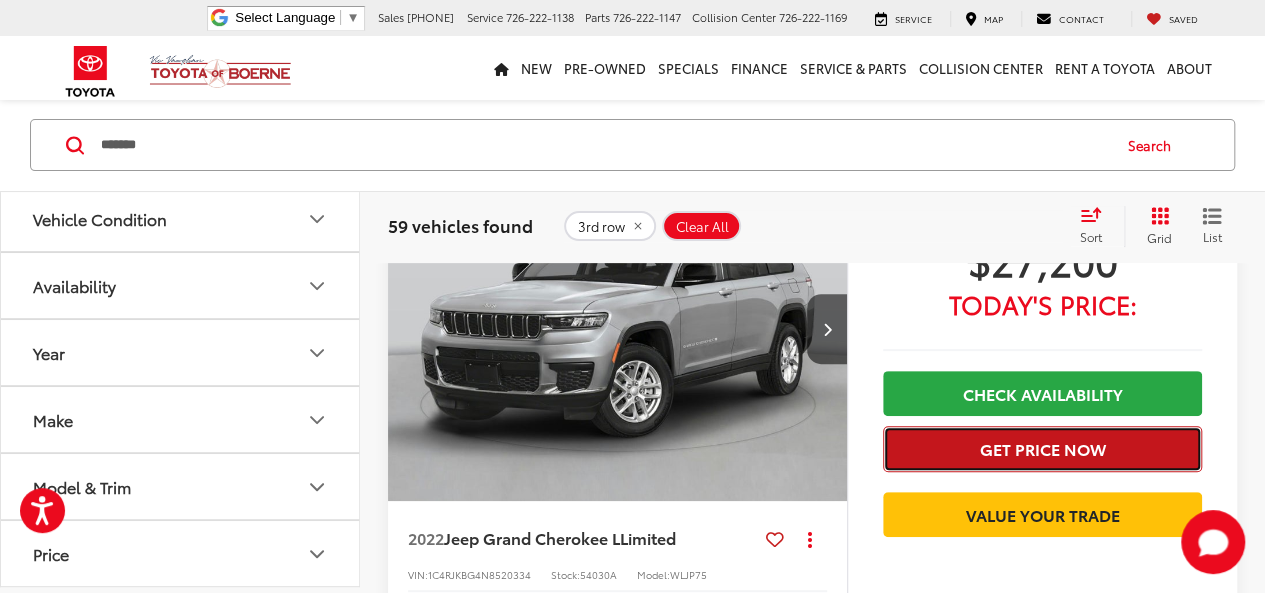 click on "Get Price Now" at bounding box center [1042, 448] 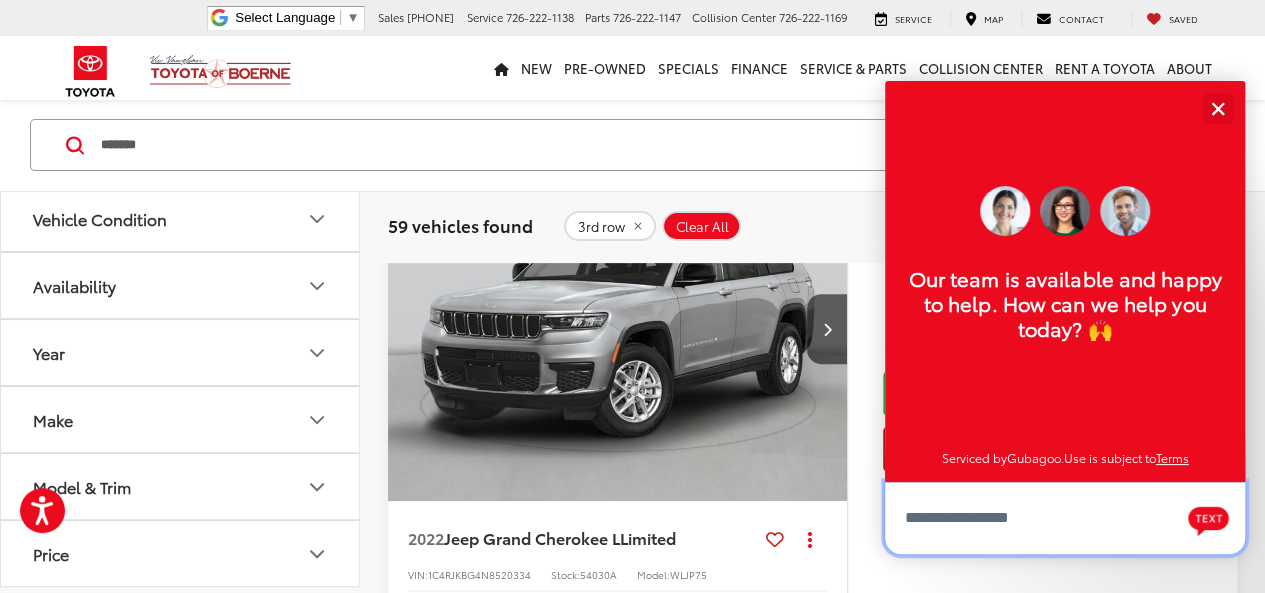 scroll, scrollTop: 24, scrollLeft: 0, axis: vertical 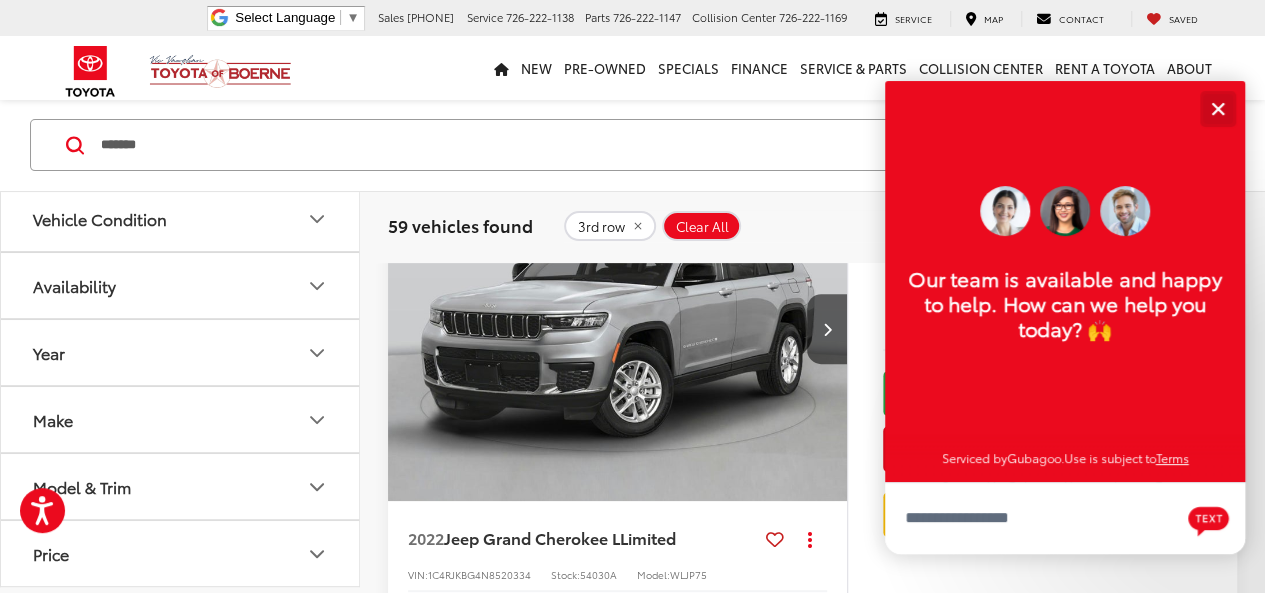click at bounding box center (1217, 108) 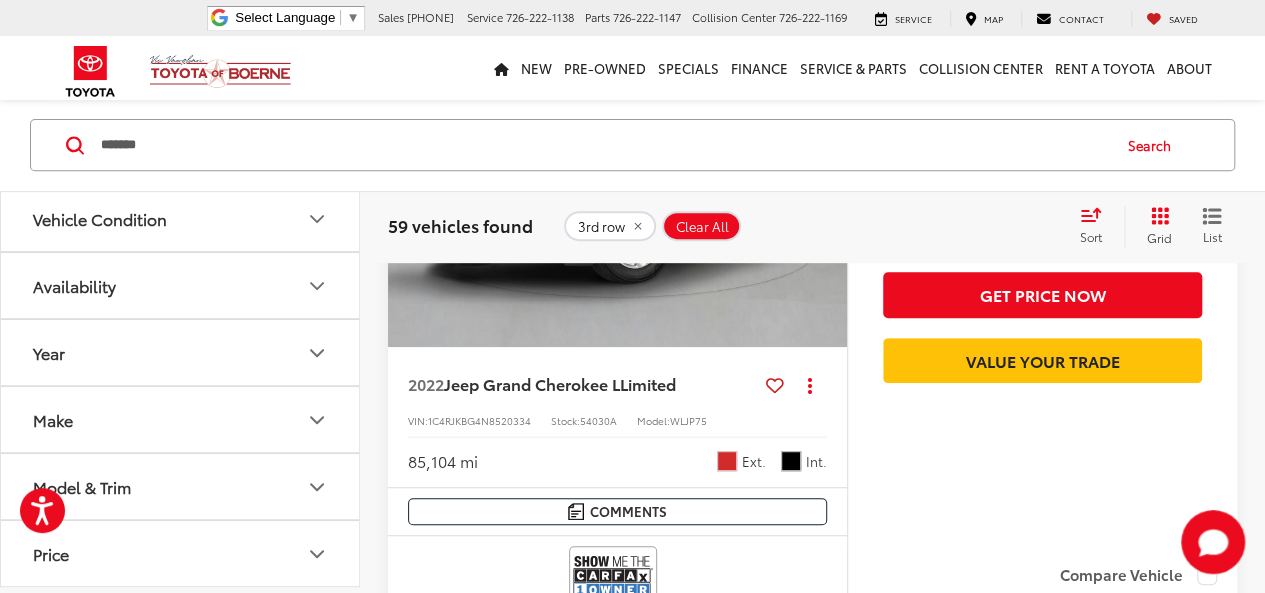 scroll, scrollTop: 7969, scrollLeft: 0, axis: vertical 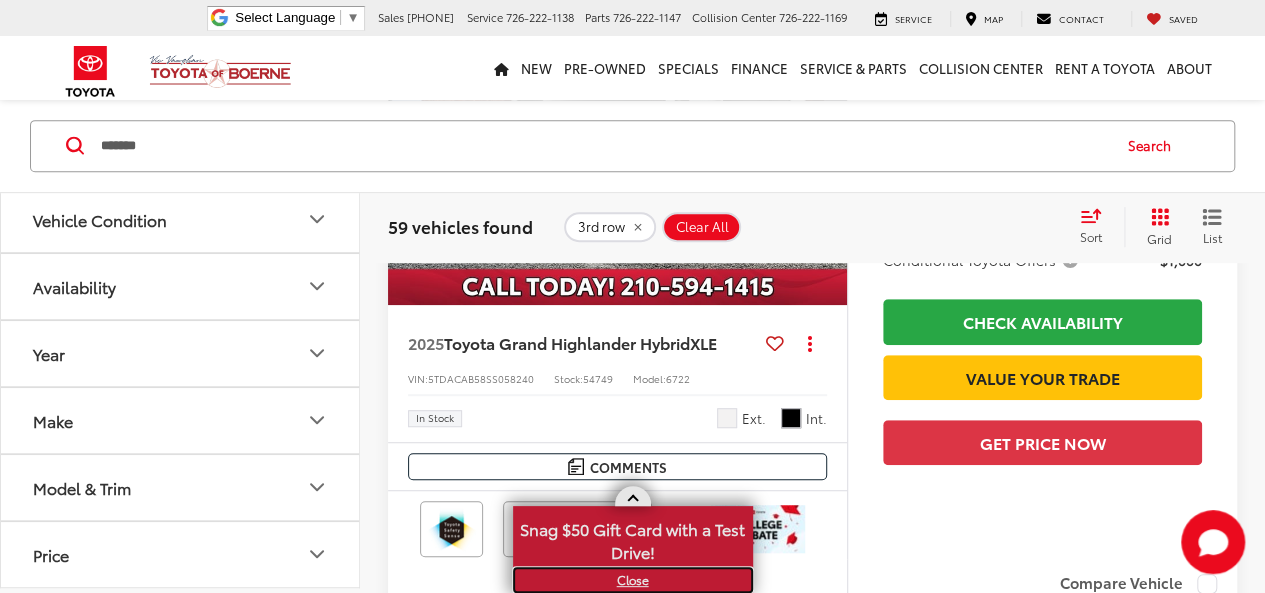 click on "X" at bounding box center (633, 580) 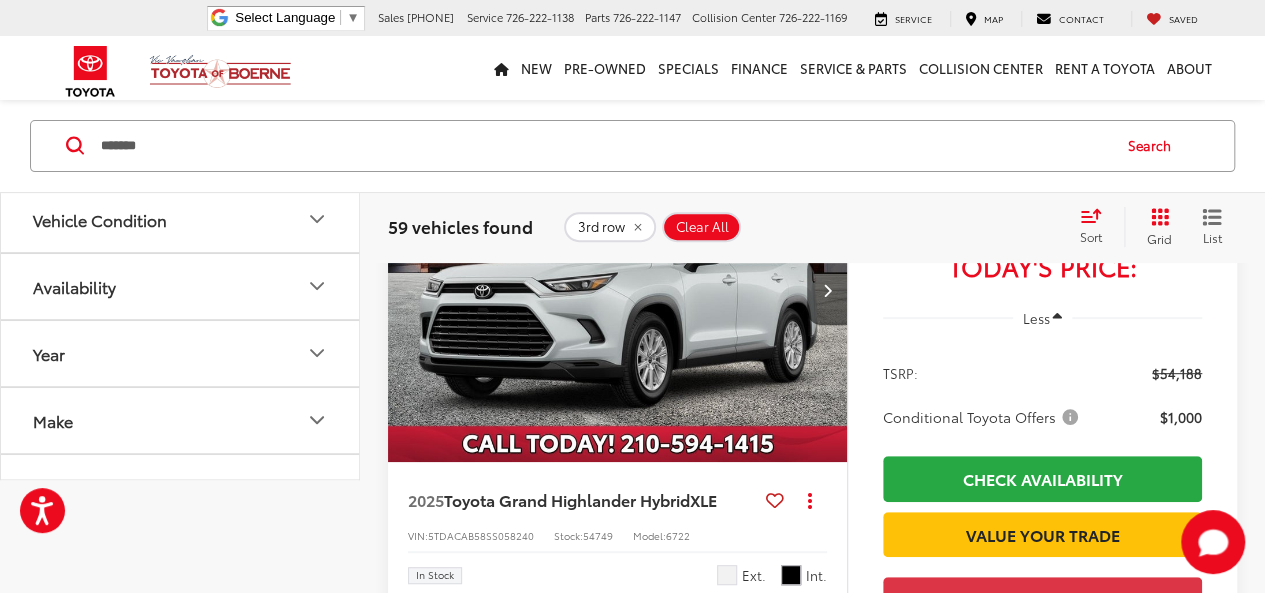 scroll, scrollTop: 19, scrollLeft: 0, axis: vertical 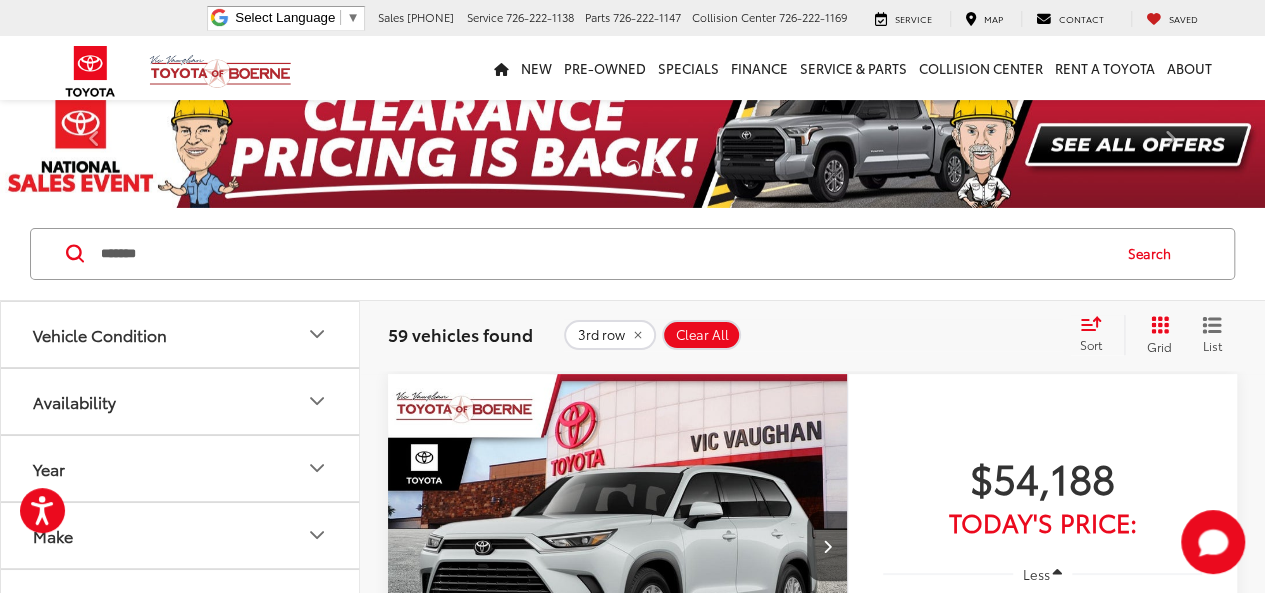 click on "Sort" at bounding box center [1097, 335] 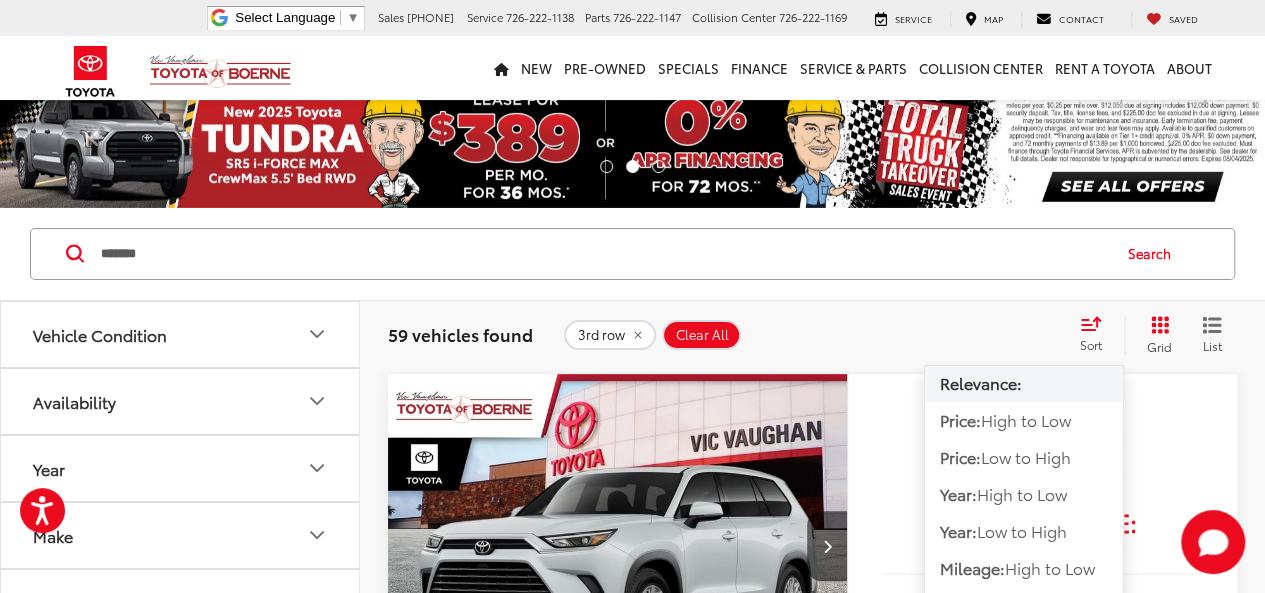 click on "Grid" at bounding box center [1155, 335] 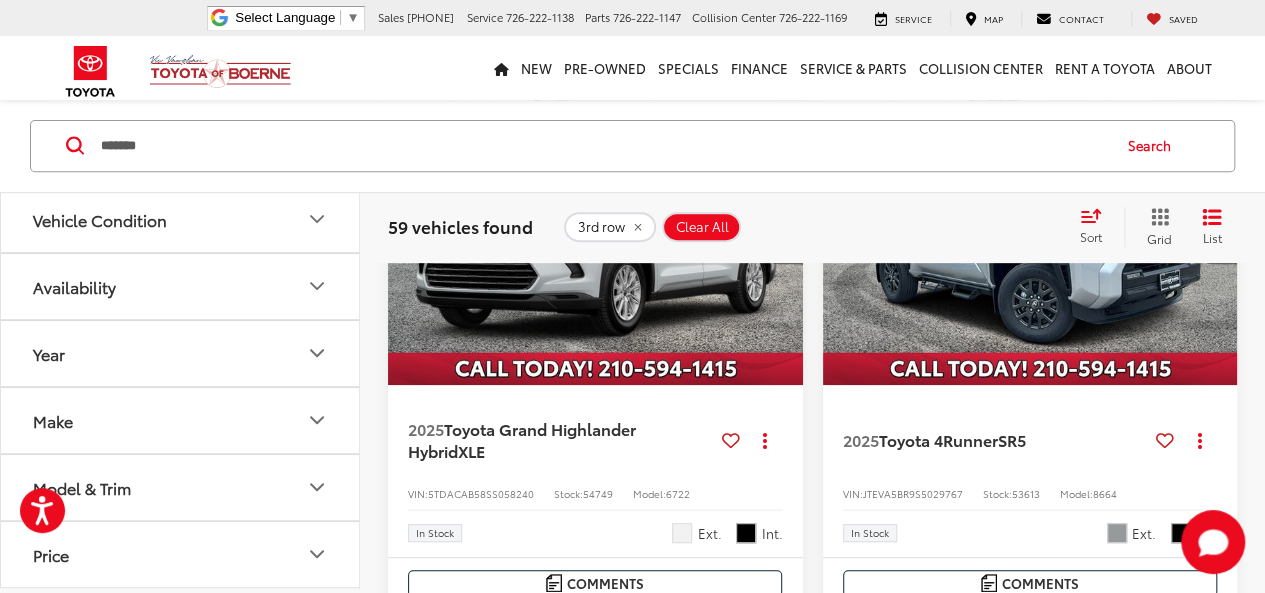 scroll, scrollTop: 256, scrollLeft: 0, axis: vertical 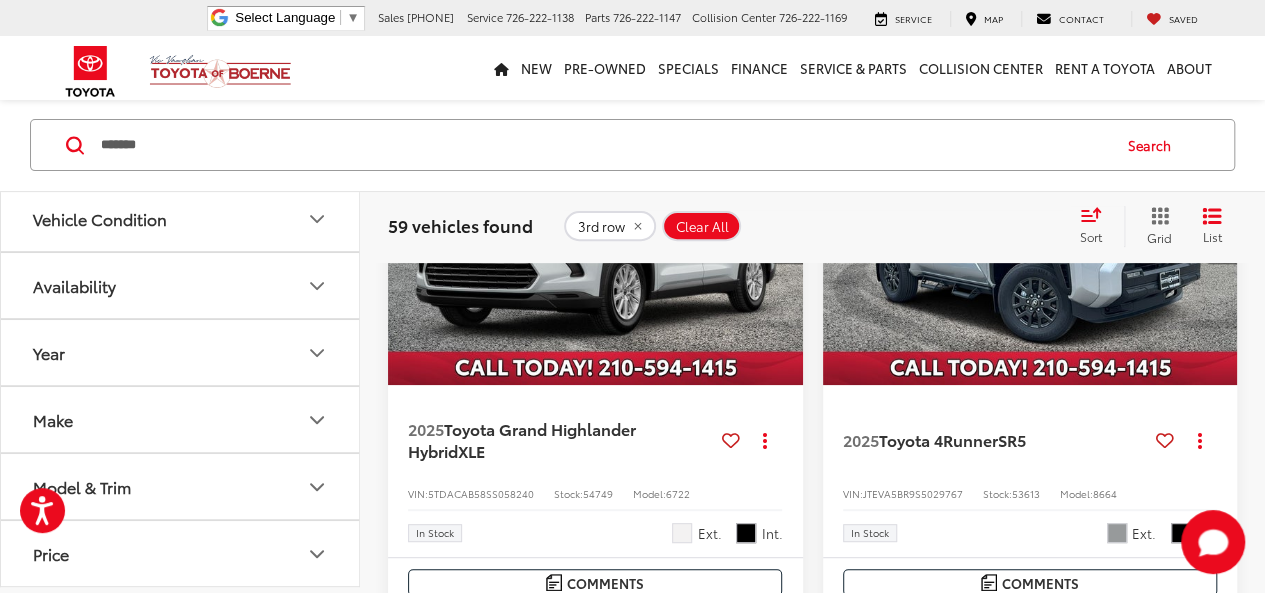 click 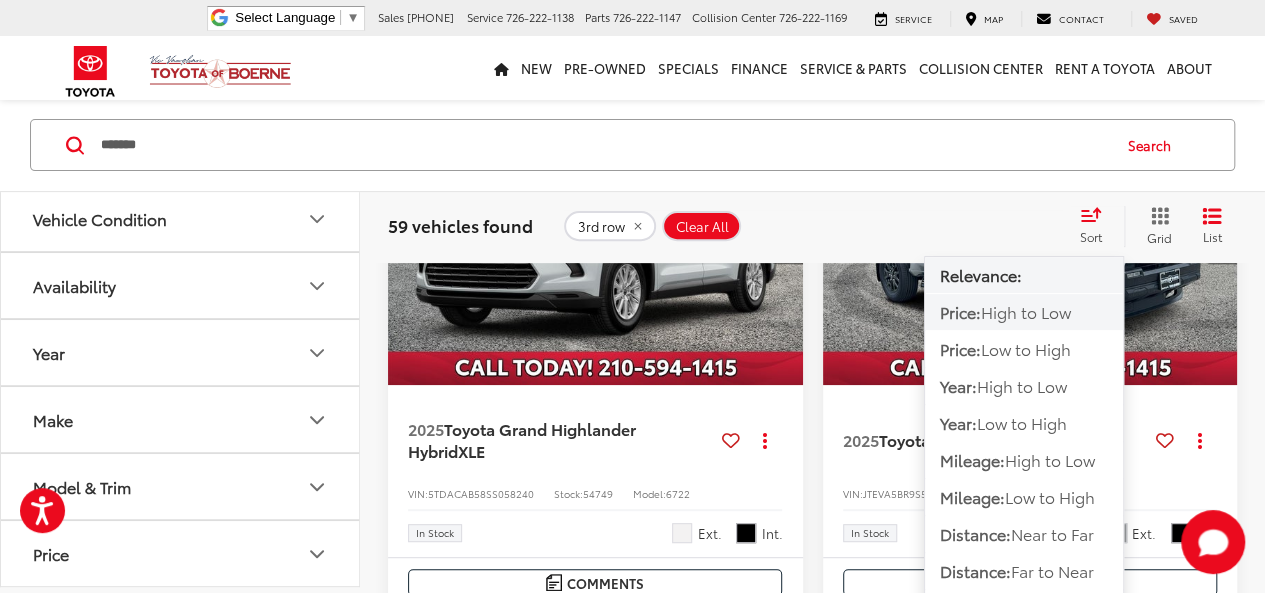 scroll, scrollTop: 319, scrollLeft: 0, axis: vertical 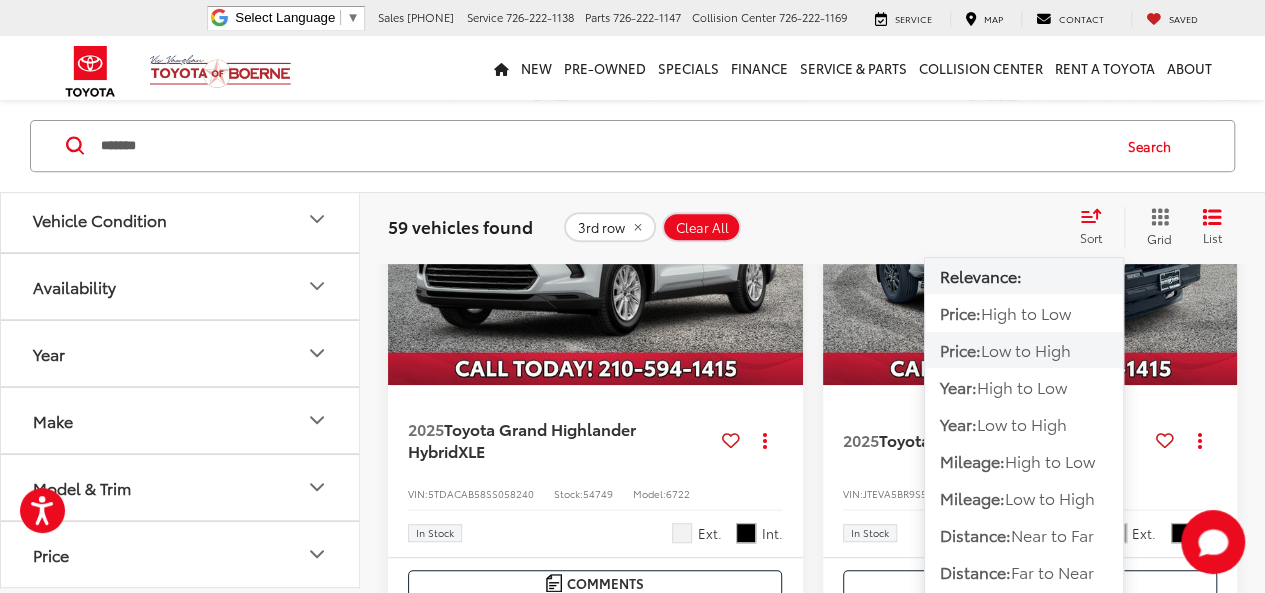 click on "Low to High" at bounding box center (1026, 348) 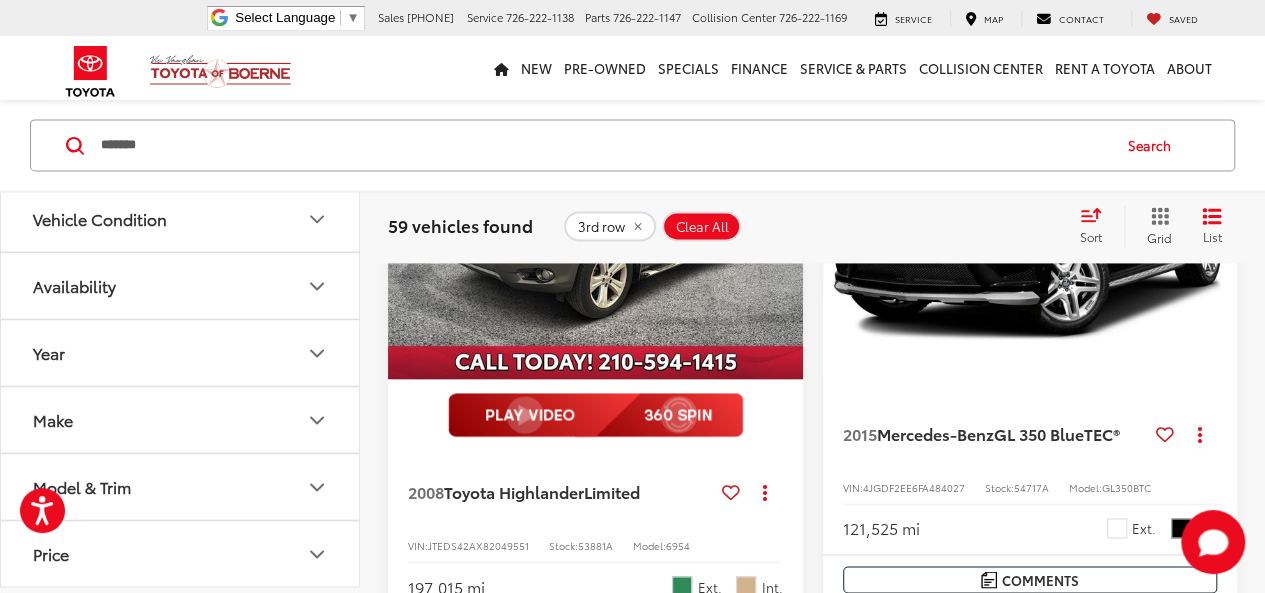 scroll, scrollTop: 1300, scrollLeft: 0, axis: vertical 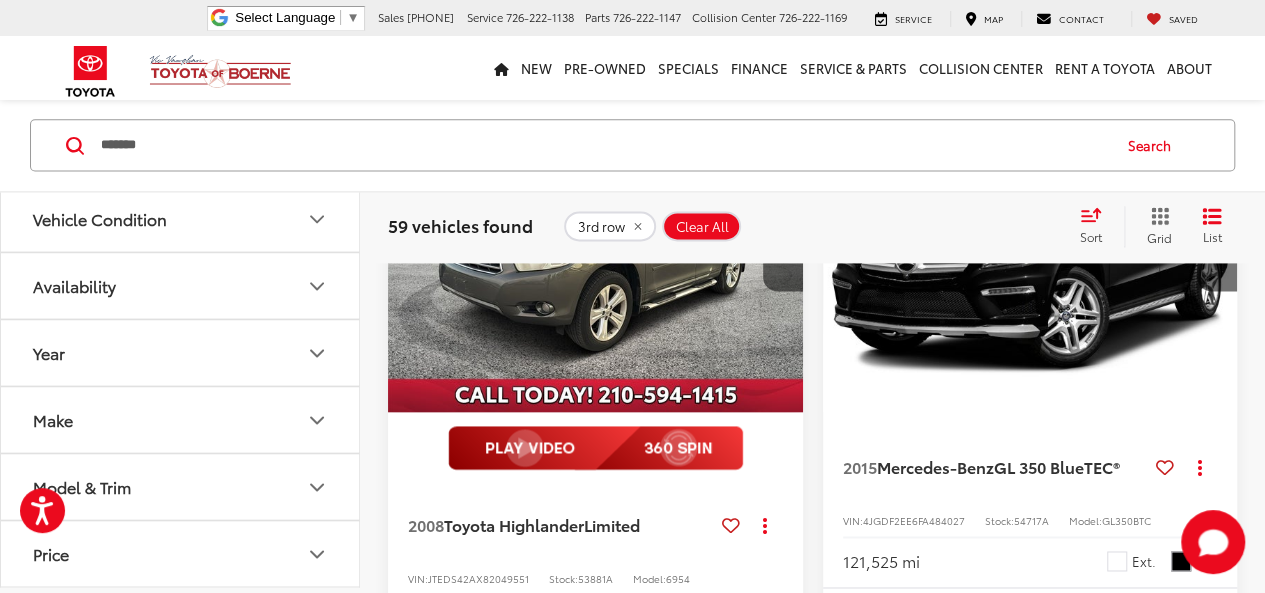 click at bounding box center [596, 256] 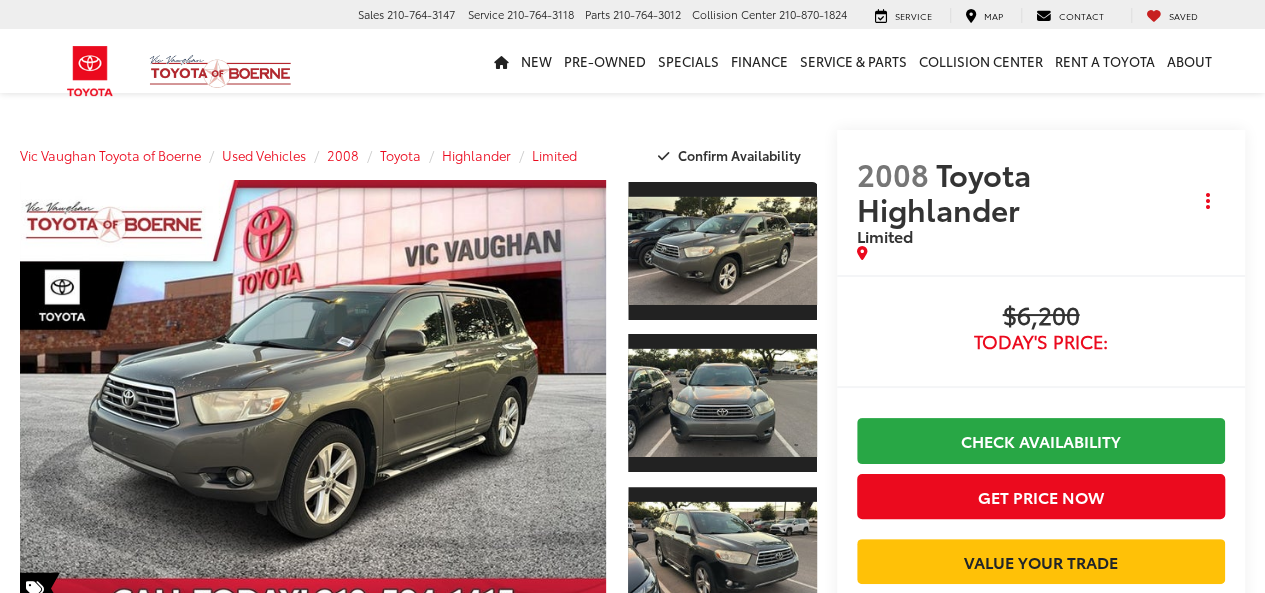 scroll, scrollTop: 300, scrollLeft: 0, axis: vertical 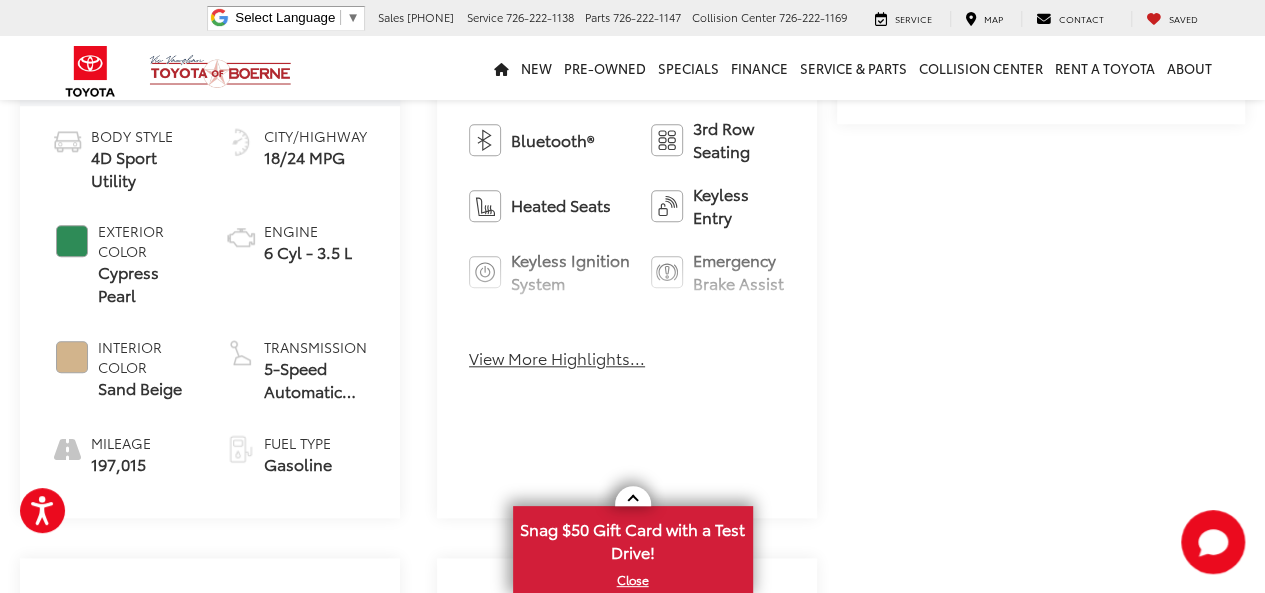 click on "View More Highlights..." at bounding box center [557, 358] 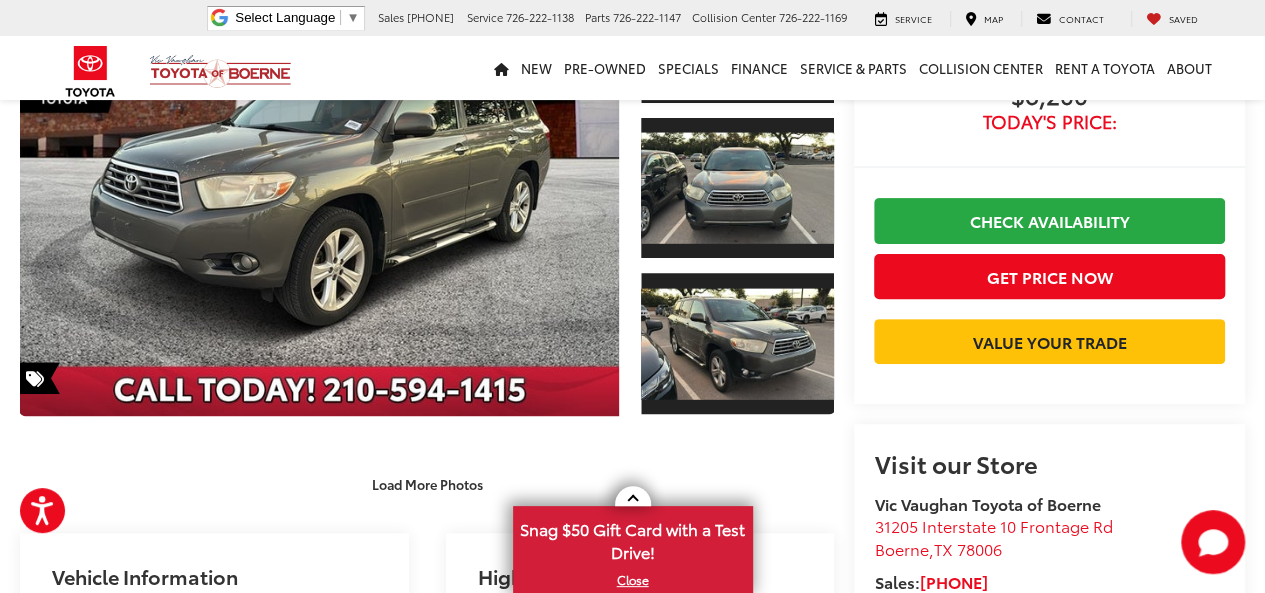 scroll, scrollTop: 100, scrollLeft: 0, axis: vertical 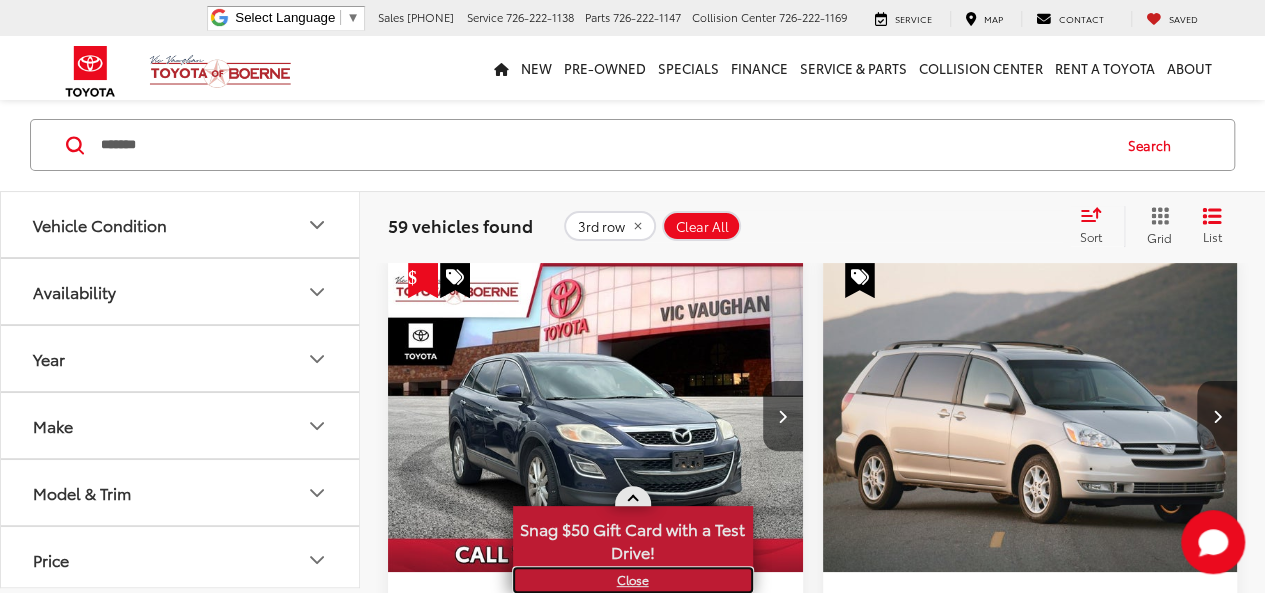 click on "X" at bounding box center [633, 580] 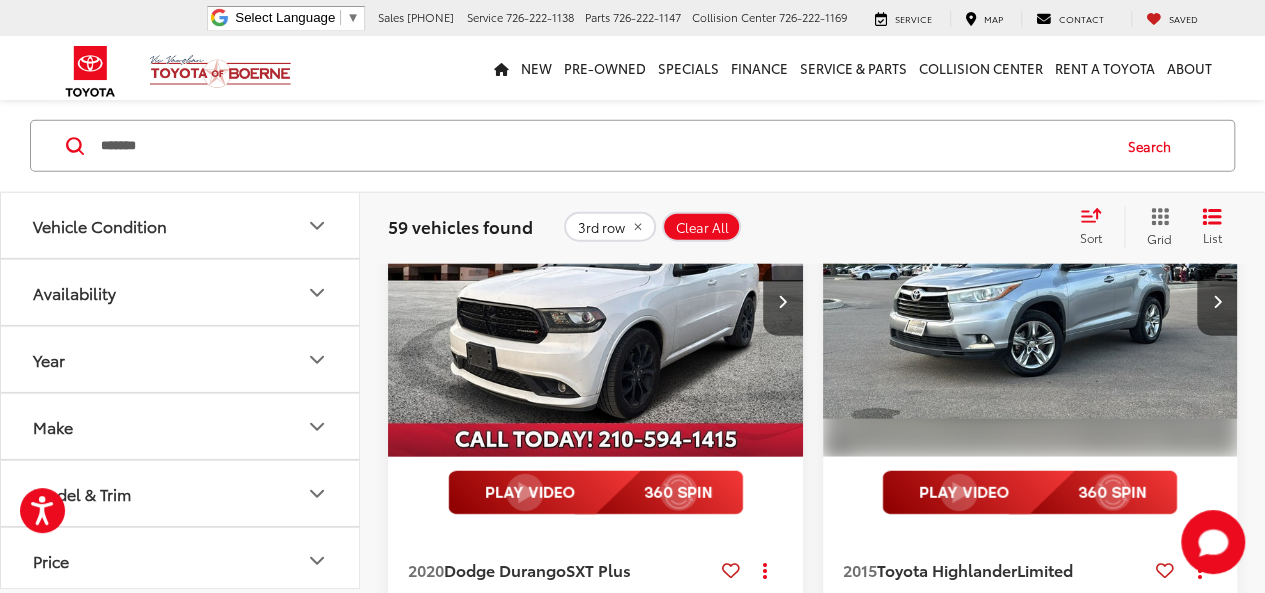 scroll, scrollTop: 2400, scrollLeft: 0, axis: vertical 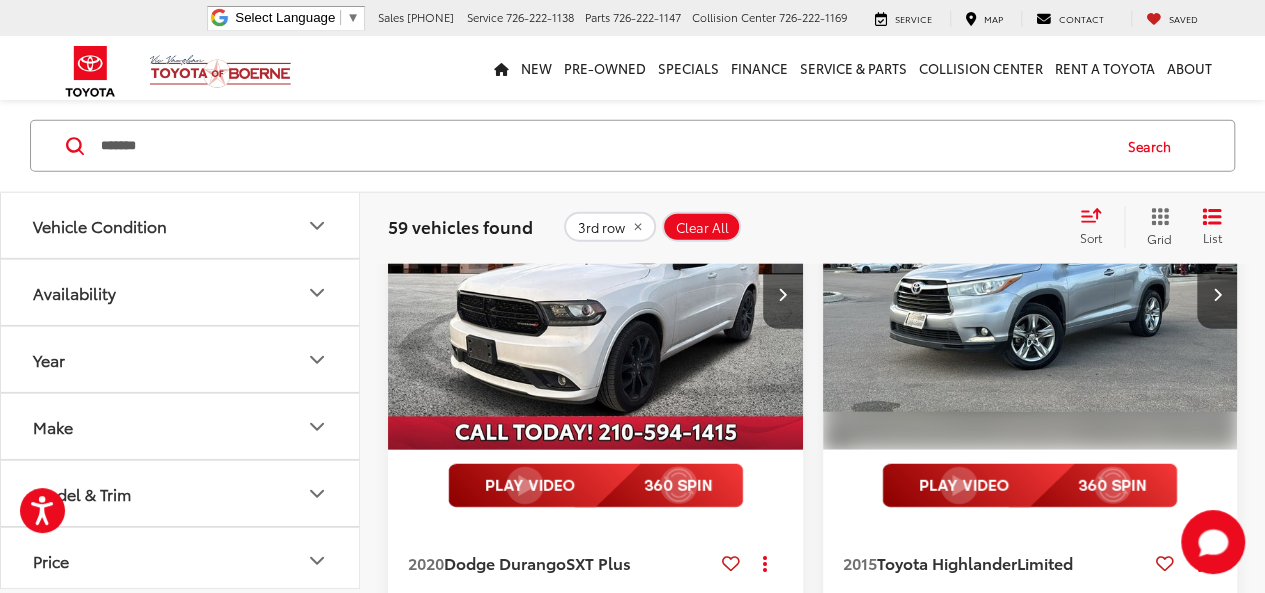 click at bounding box center [595, 486] 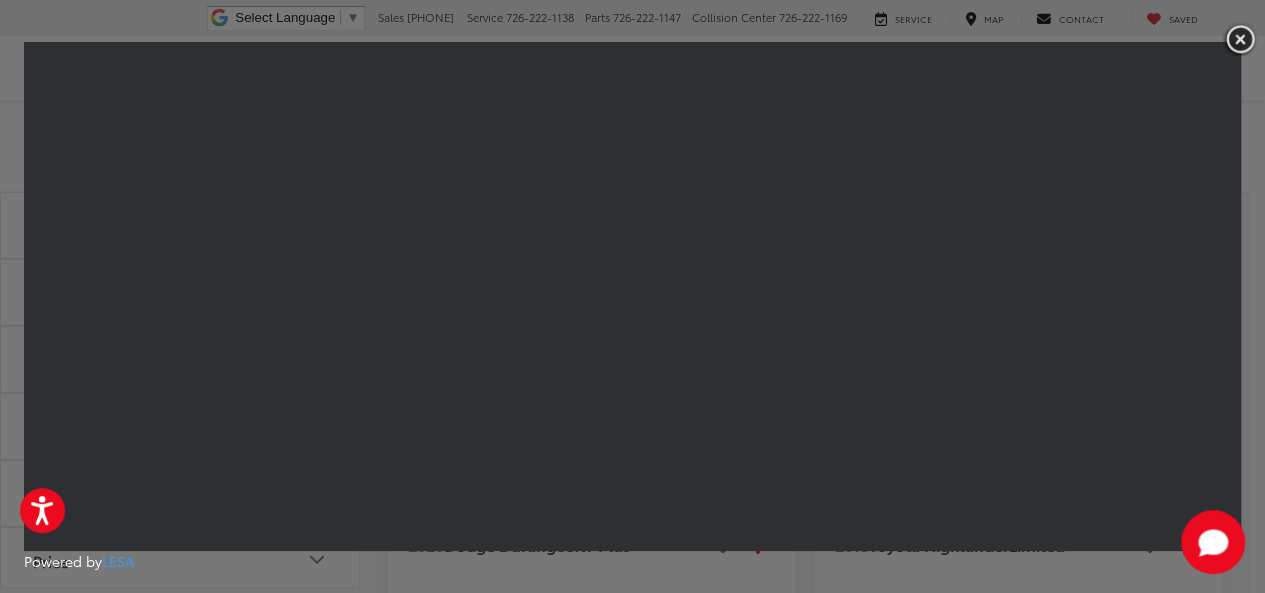 click at bounding box center [1240, 39] 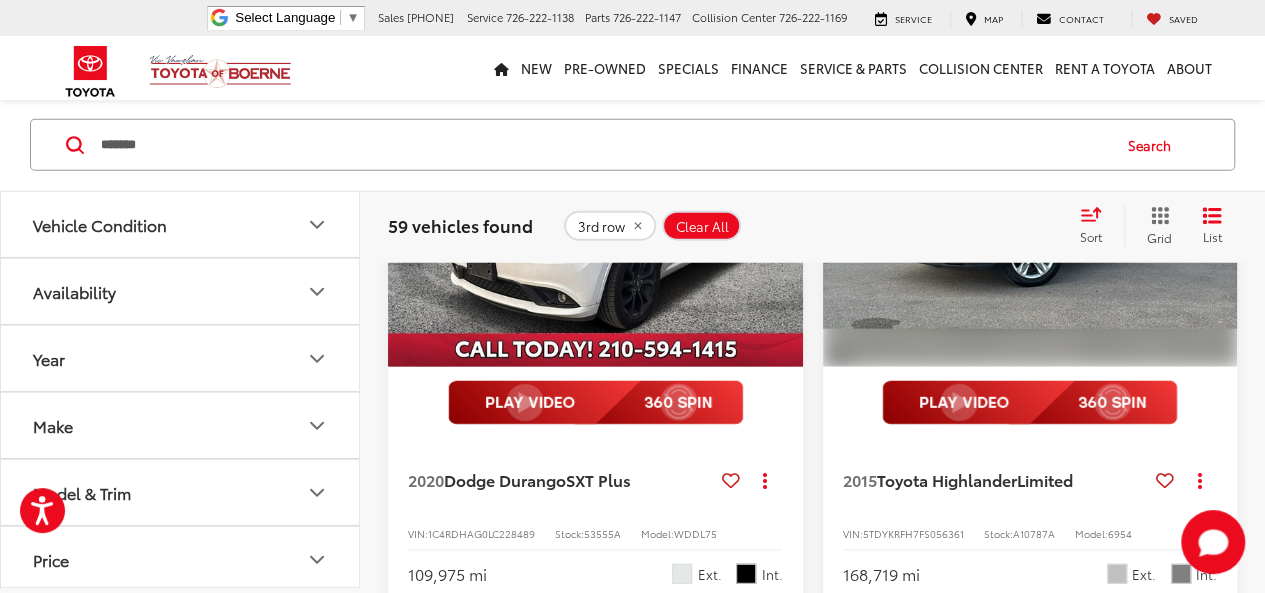 scroll, scrollTop: 2600, scrollLeft: 0, axis: vertical 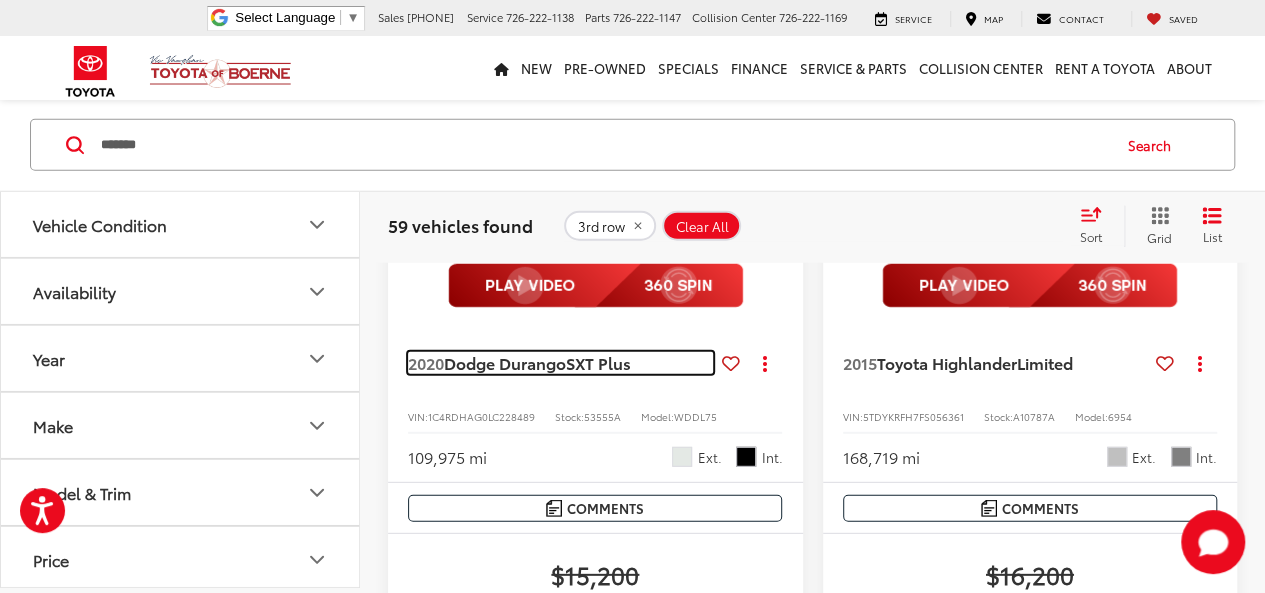 click on "Dodge Durango" at bounding box center (505, 362) 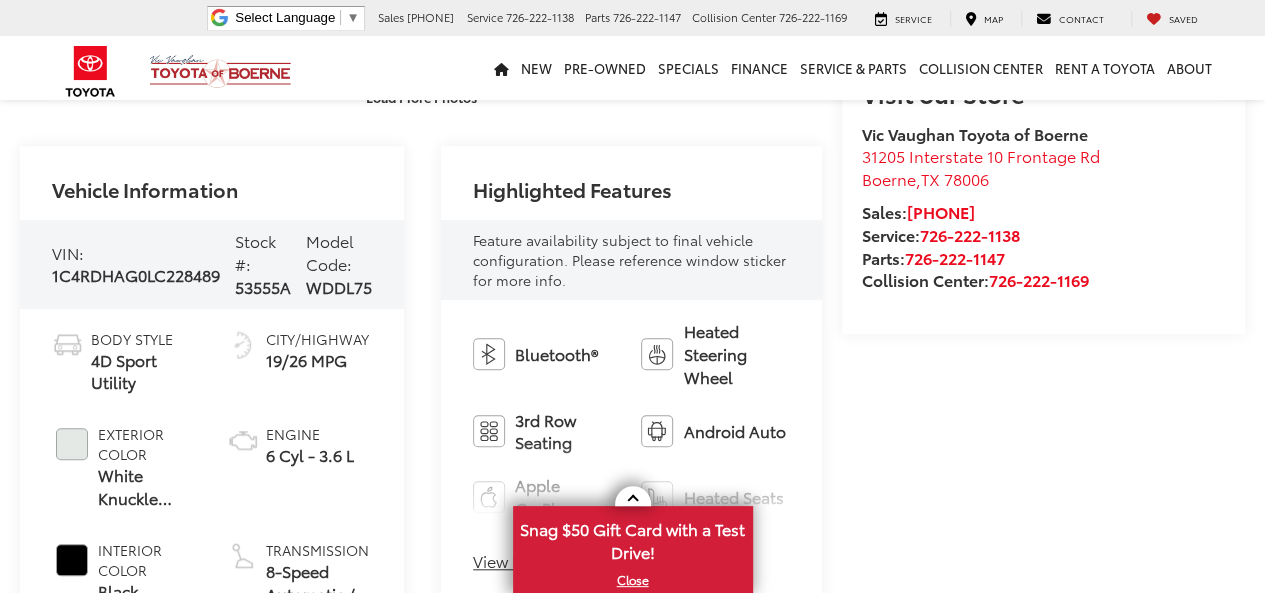 scroll, scrollTop: 600, scrollLeft: 0, axis: vertical 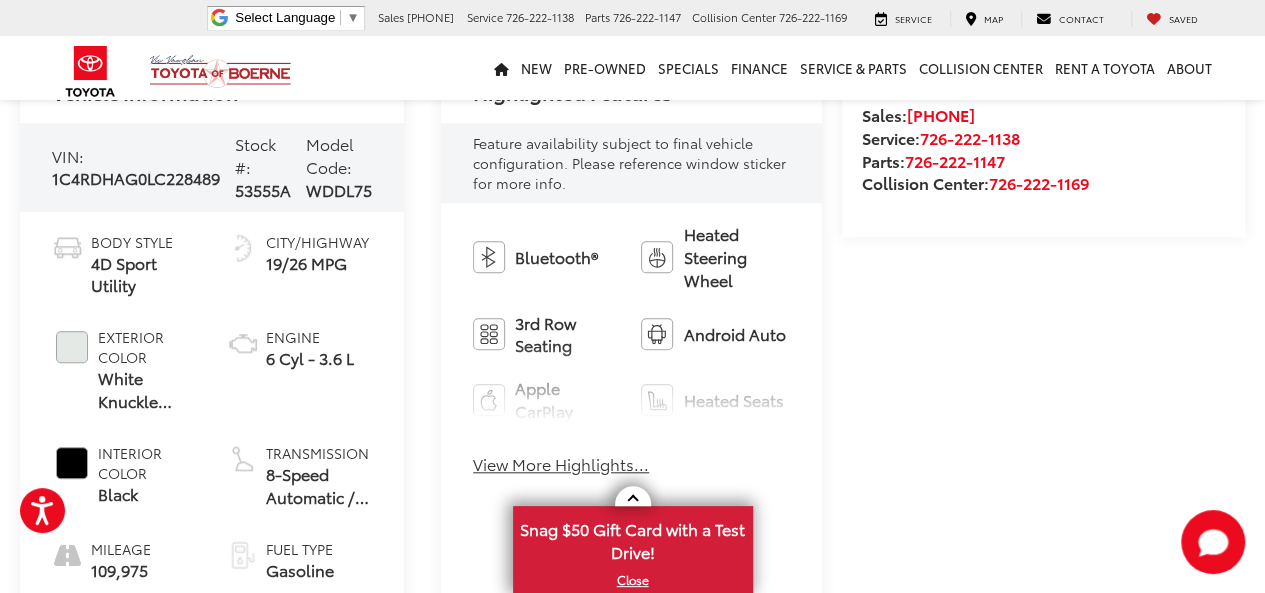 click on "View More Highlights..." at bounding box center (561, 464) 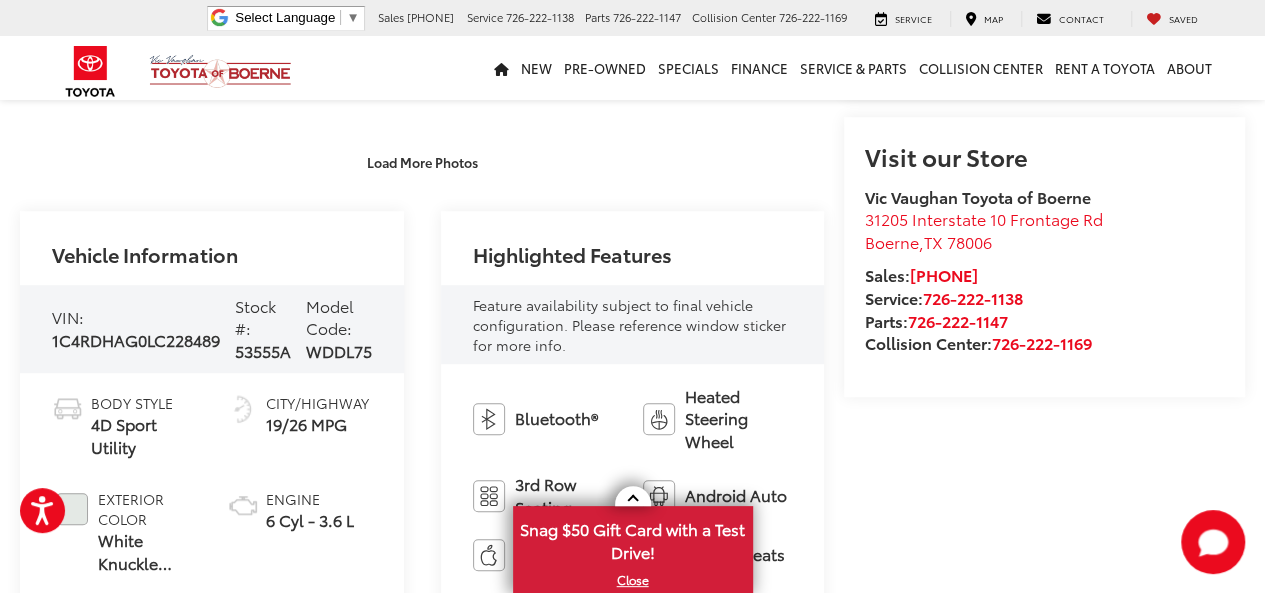scroll, scrollTop: 499, scrollLeft: 0, axis: vertical 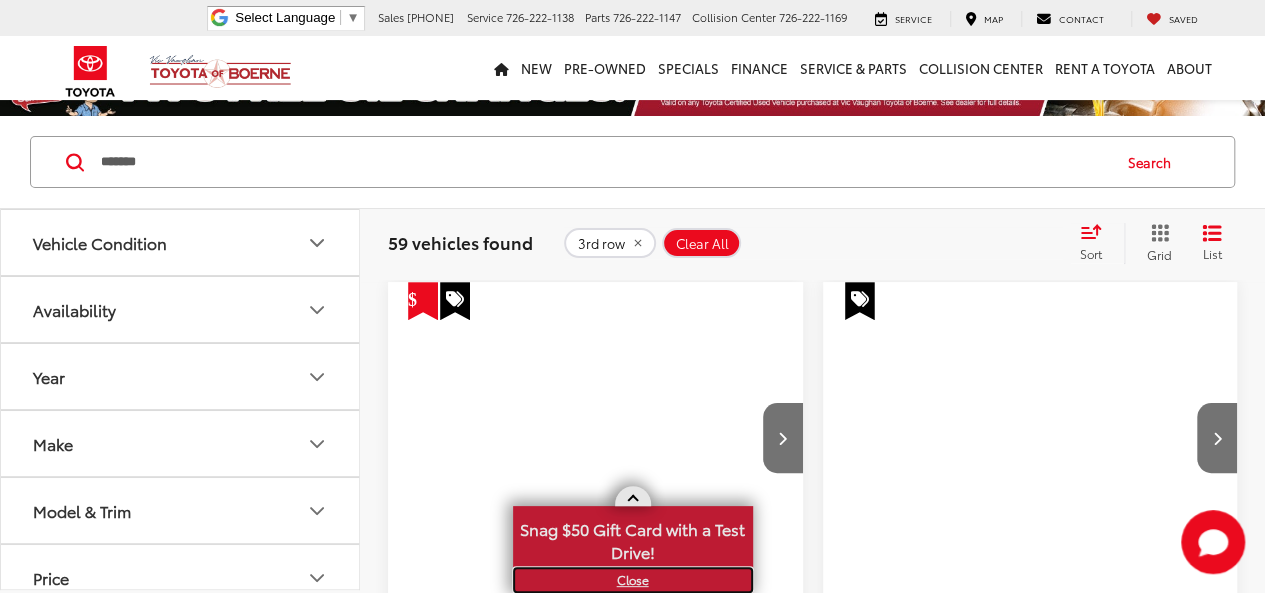 click on "X" at bounding box center [633, 580] 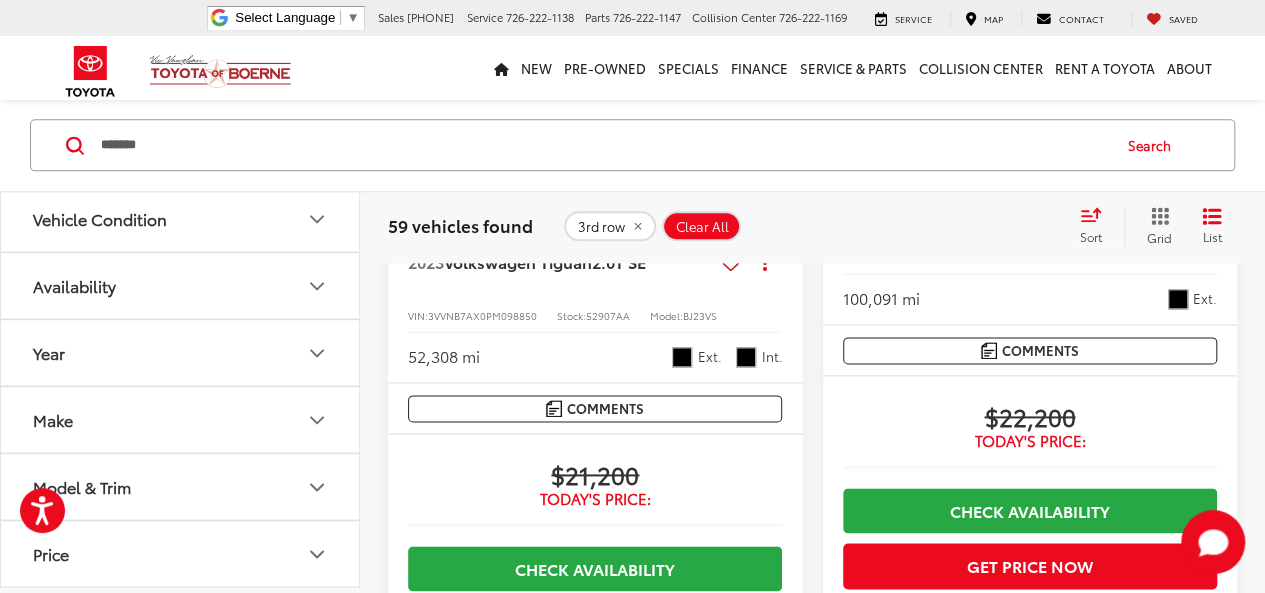 scroll, scrollTop: 4705, scrollLeft: 0, axis: vertical 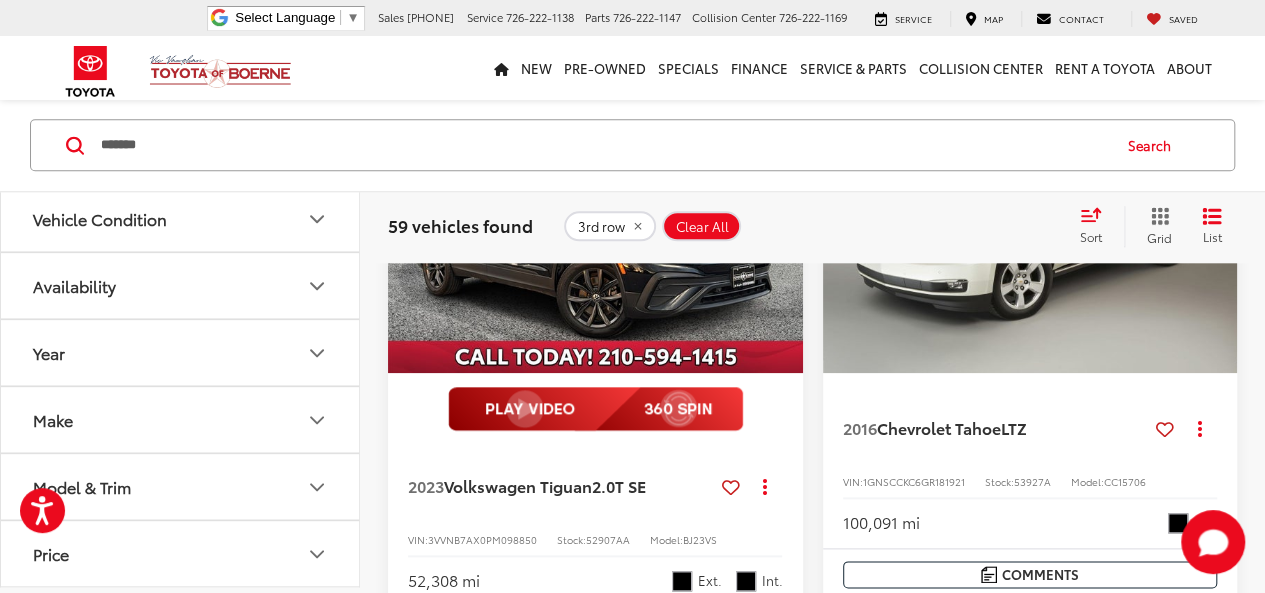 click at bounding box center [1031, 218] 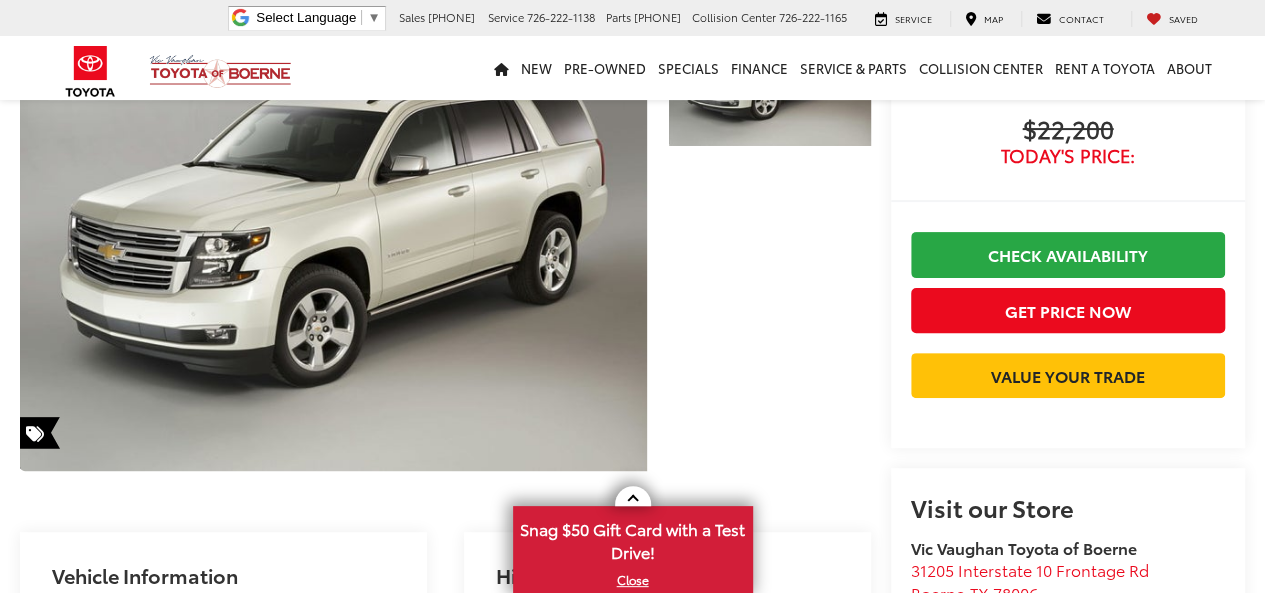 scroll, scrollTop: 400, scrollLeft: 0, axis: vertical 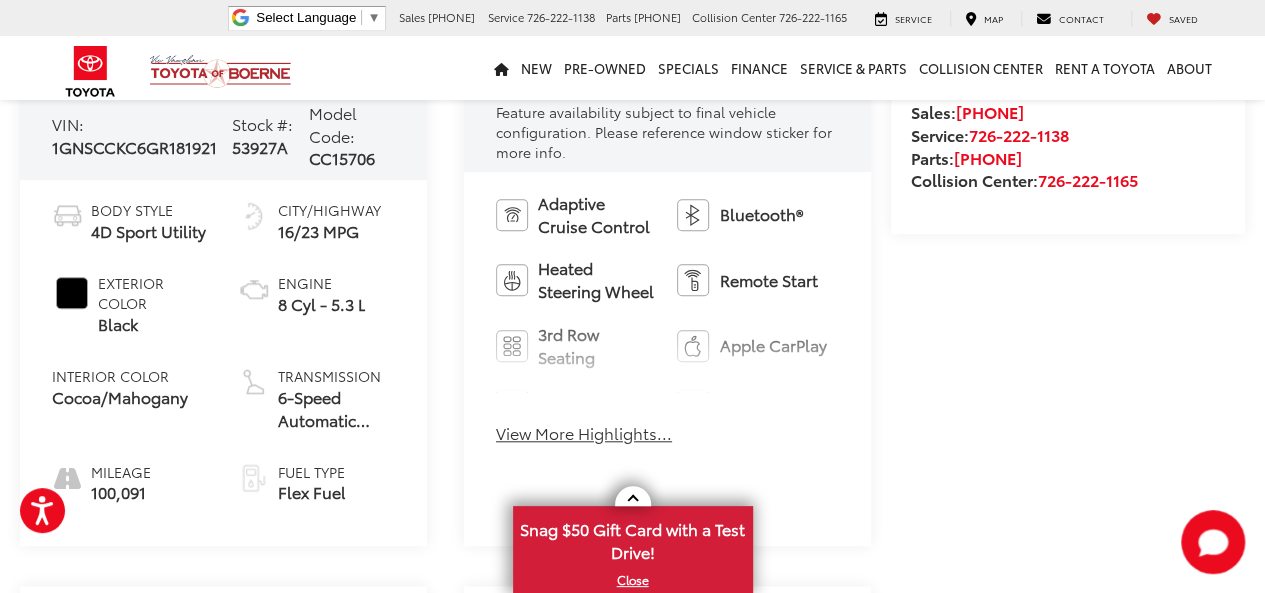 click on "View More Highlights..." at bounding box center [584, 433] 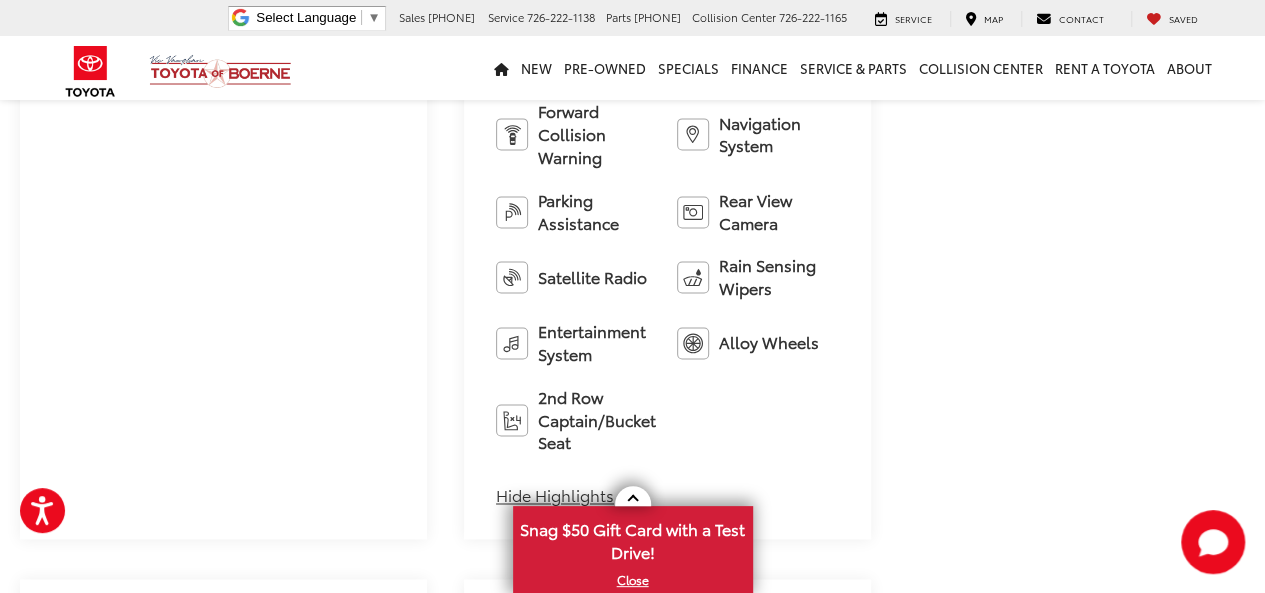 scroll, scrollTop: 1400, scrollLeft: 0, axis: vertical 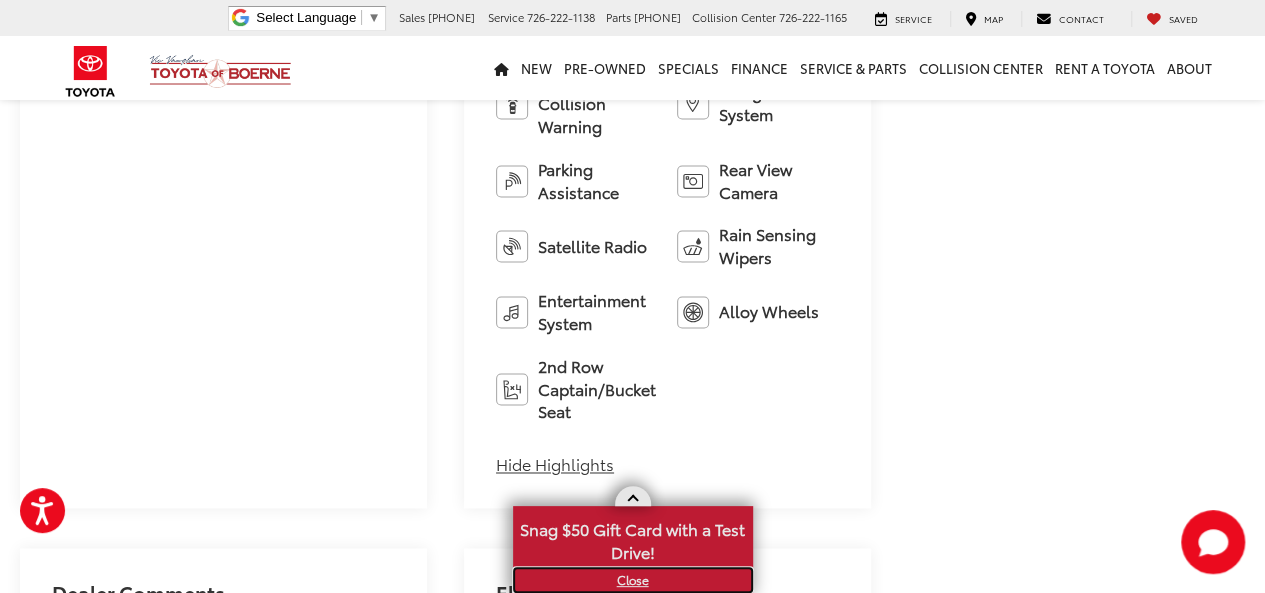 click on "X" at bounding box center [633, 580] 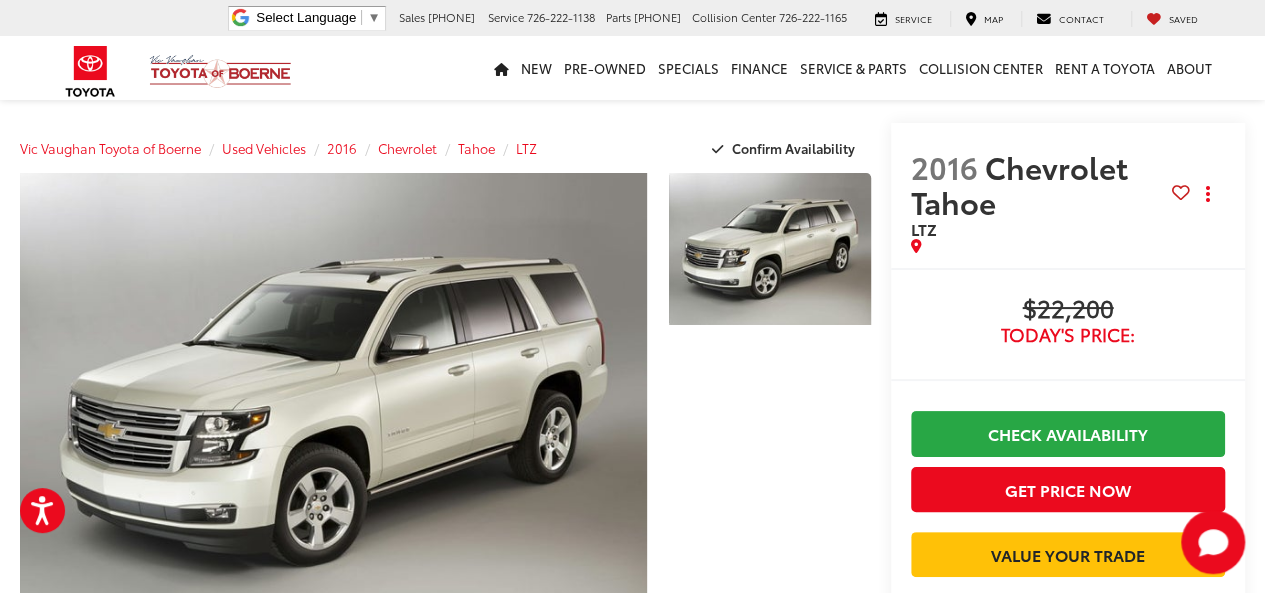 scroll, scrollTop: 0, scrollLeft: 0, axis: both 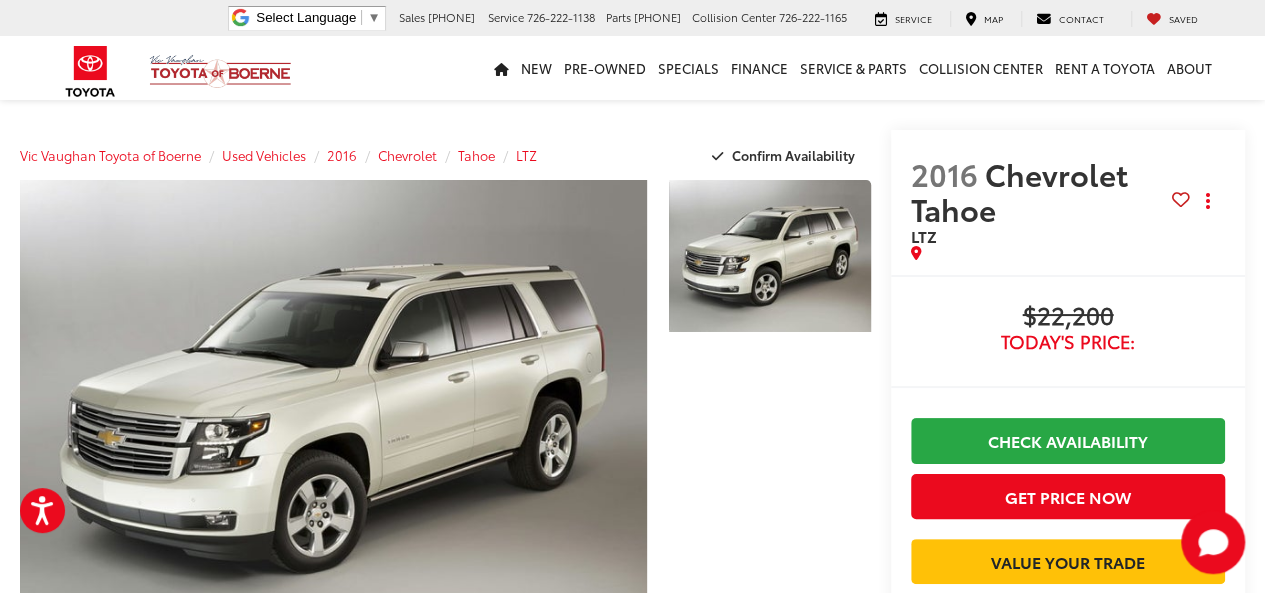 click at bounding box center (1181, 199) 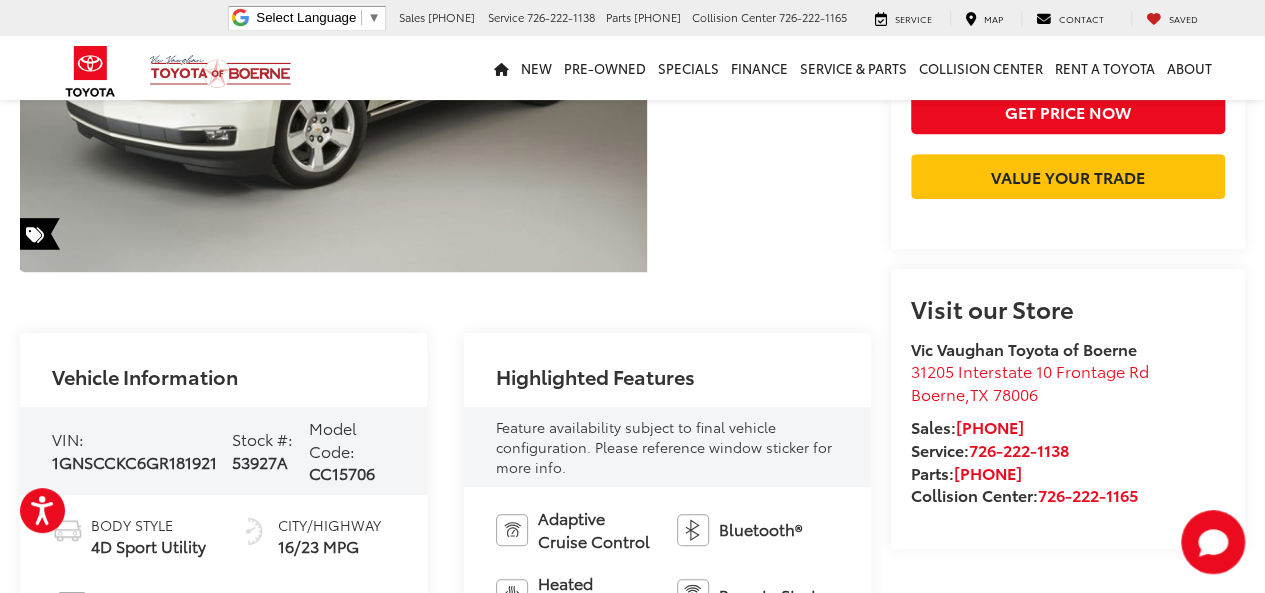 scroll, scrollTop: 400, scrollLeft: 0, axis: vertical 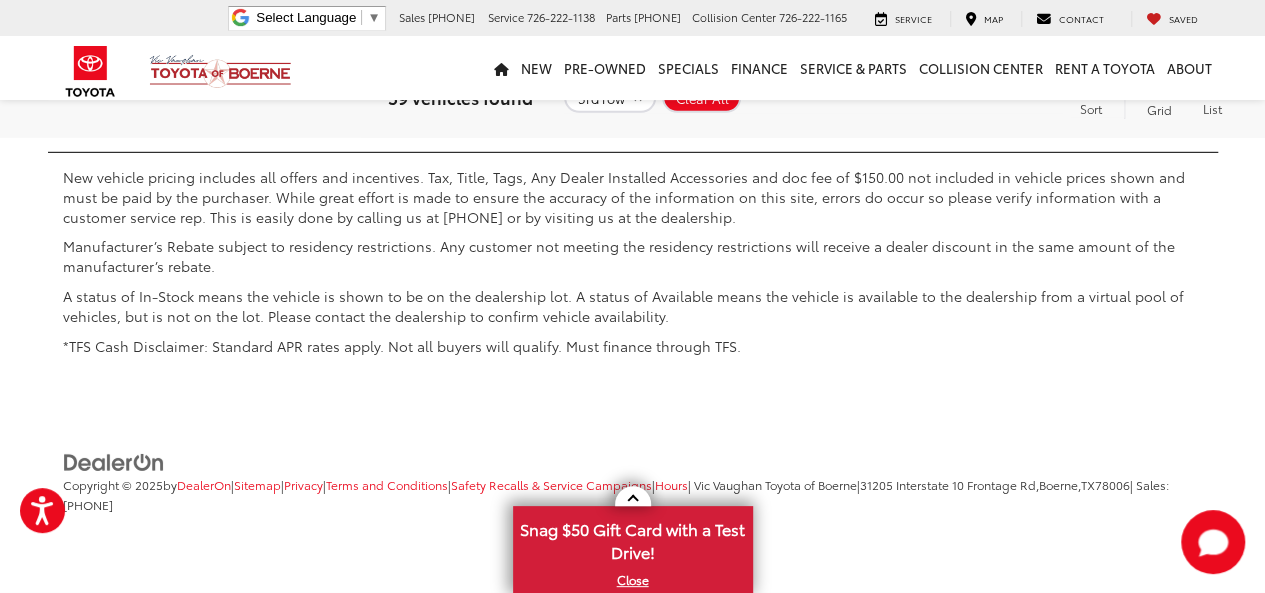 click 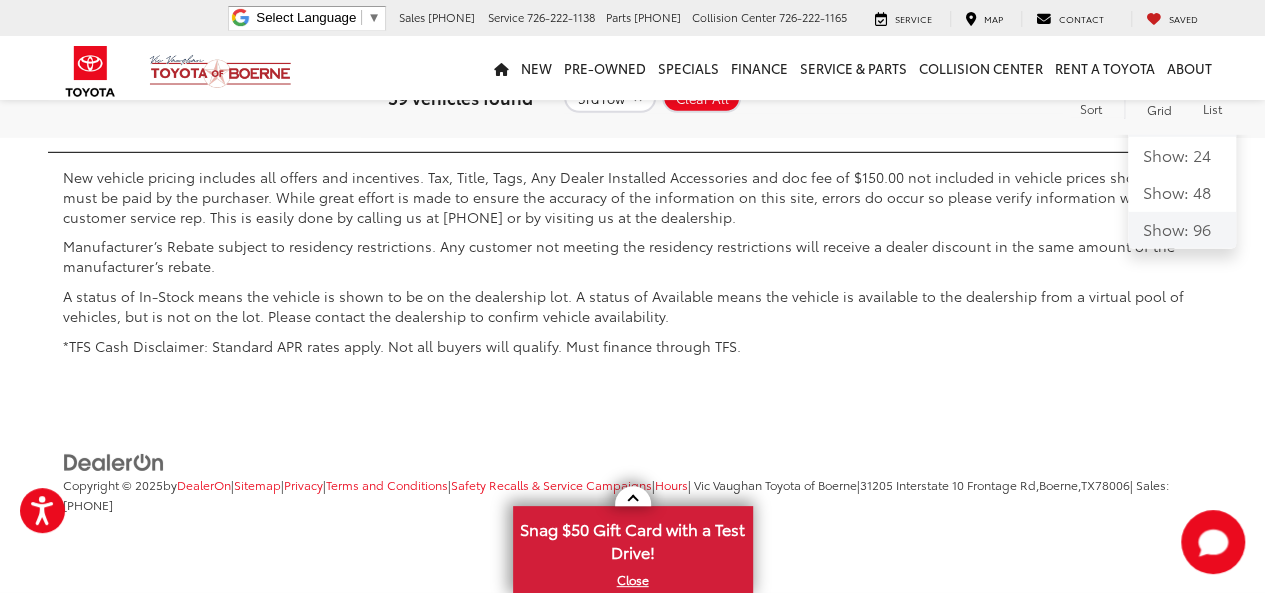 click on "Show: 96" 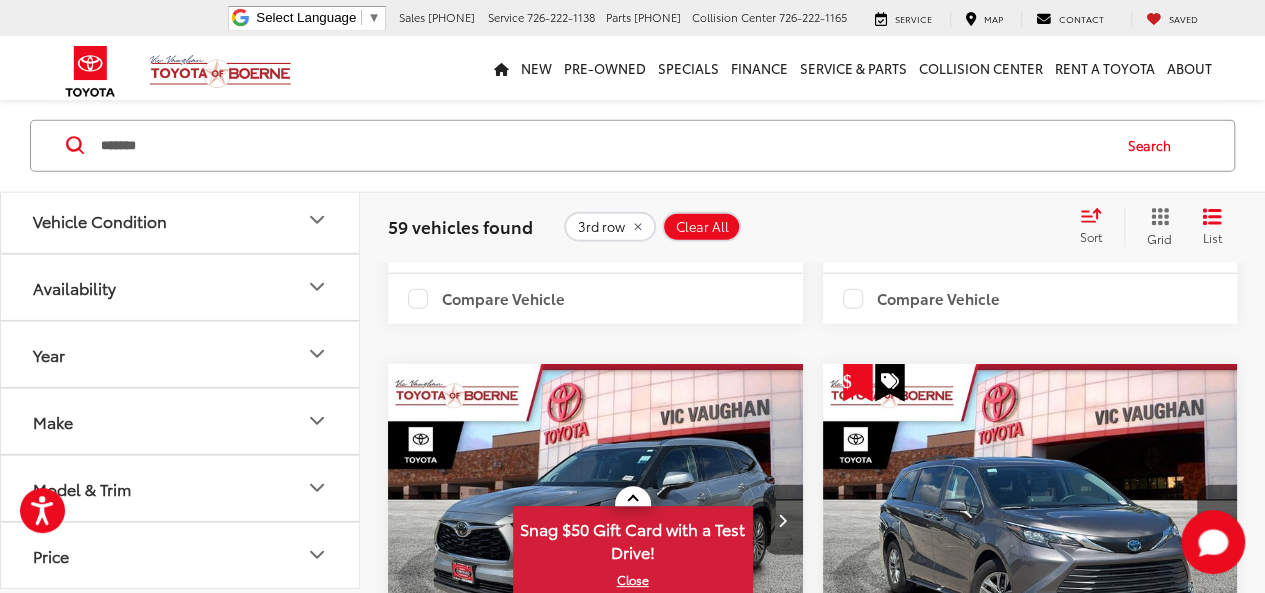 scroll, scrollTop: 10087, scrollLeft: 0, axis: vertical 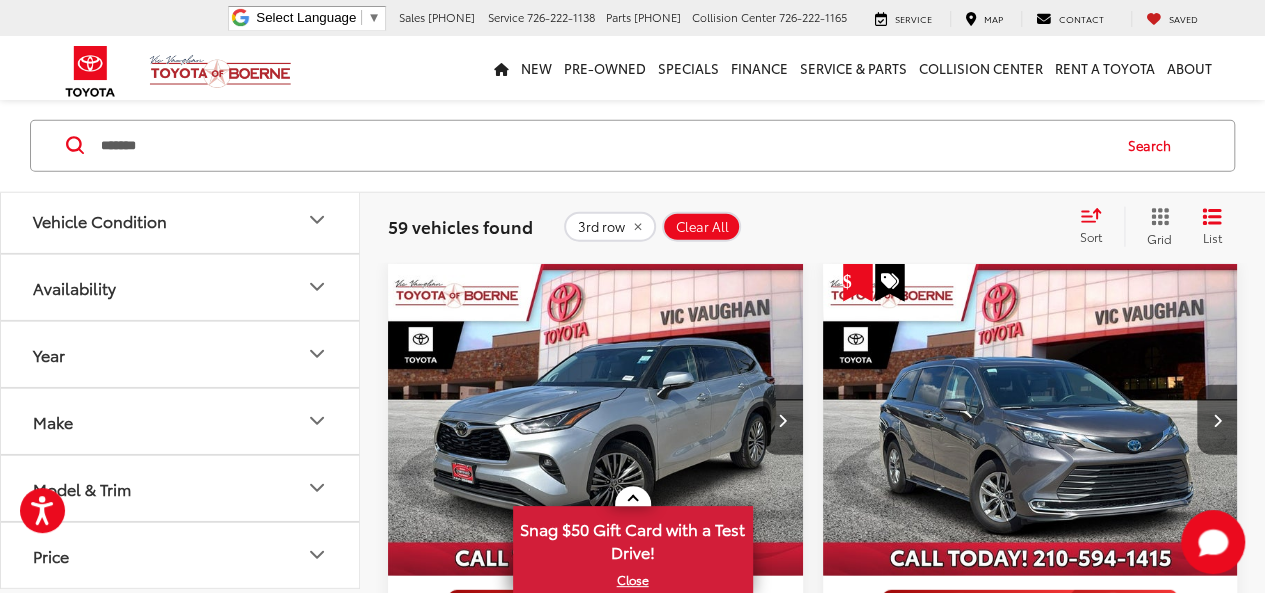 click on "Check Availability" at bounding box center (595, -120) 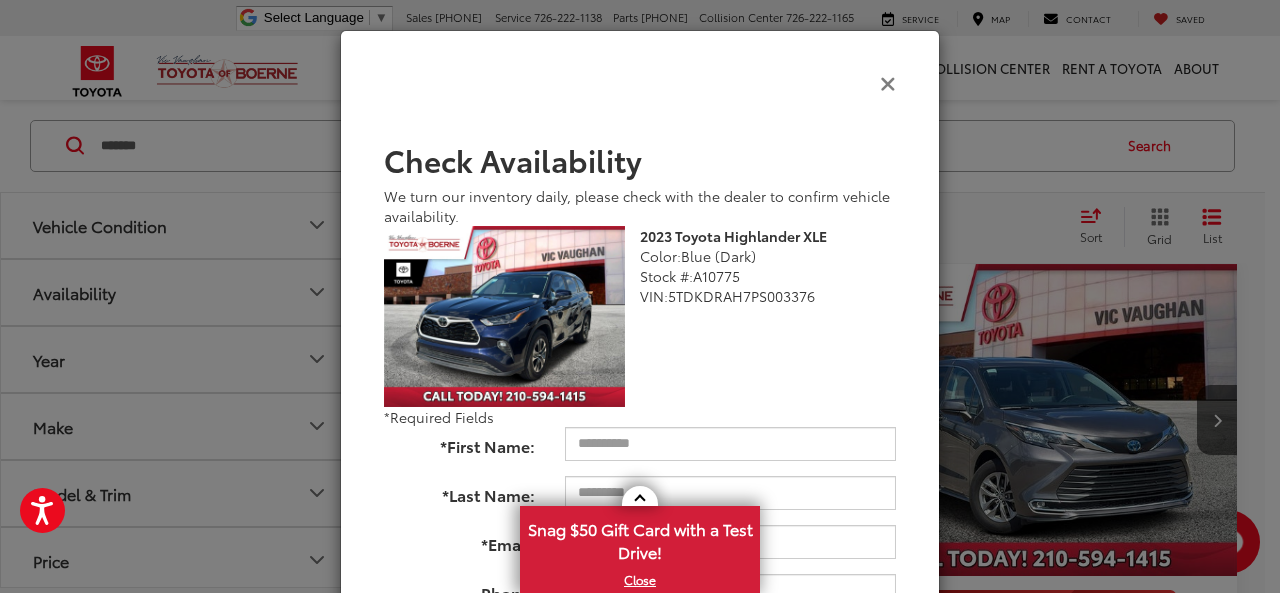 click at bounding box center [888, 82] 